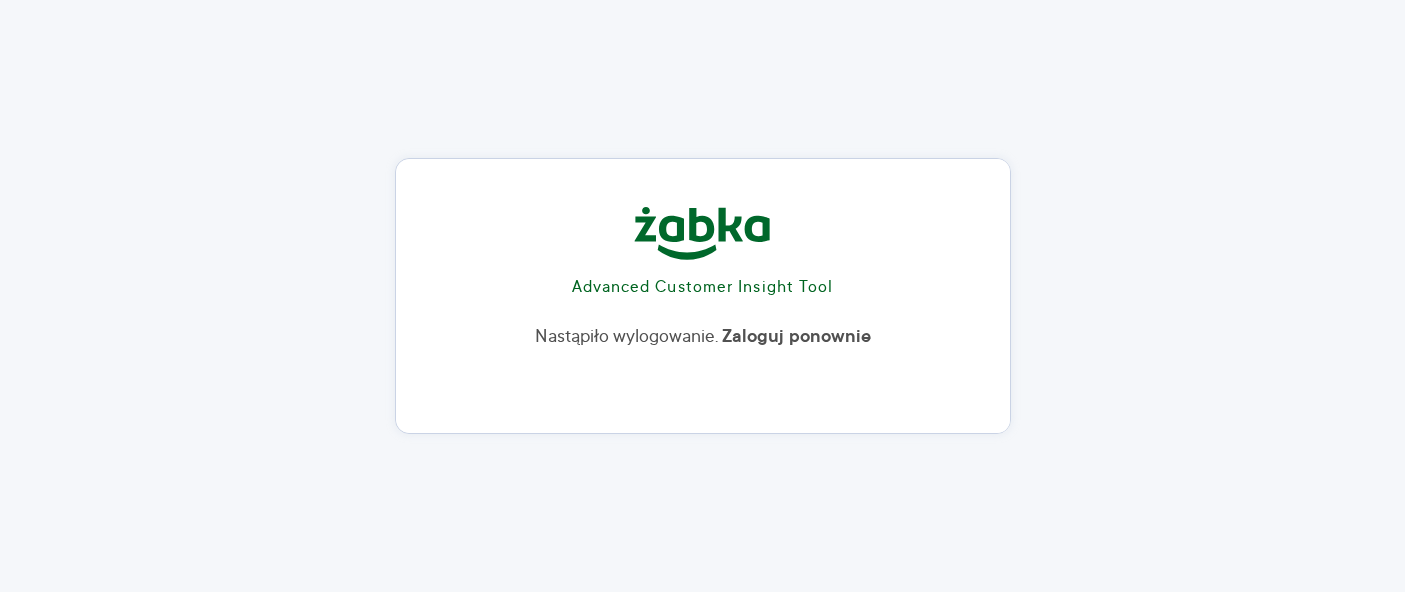 scroll, scrollTop: 0, scrollLeft: 0, axis: both 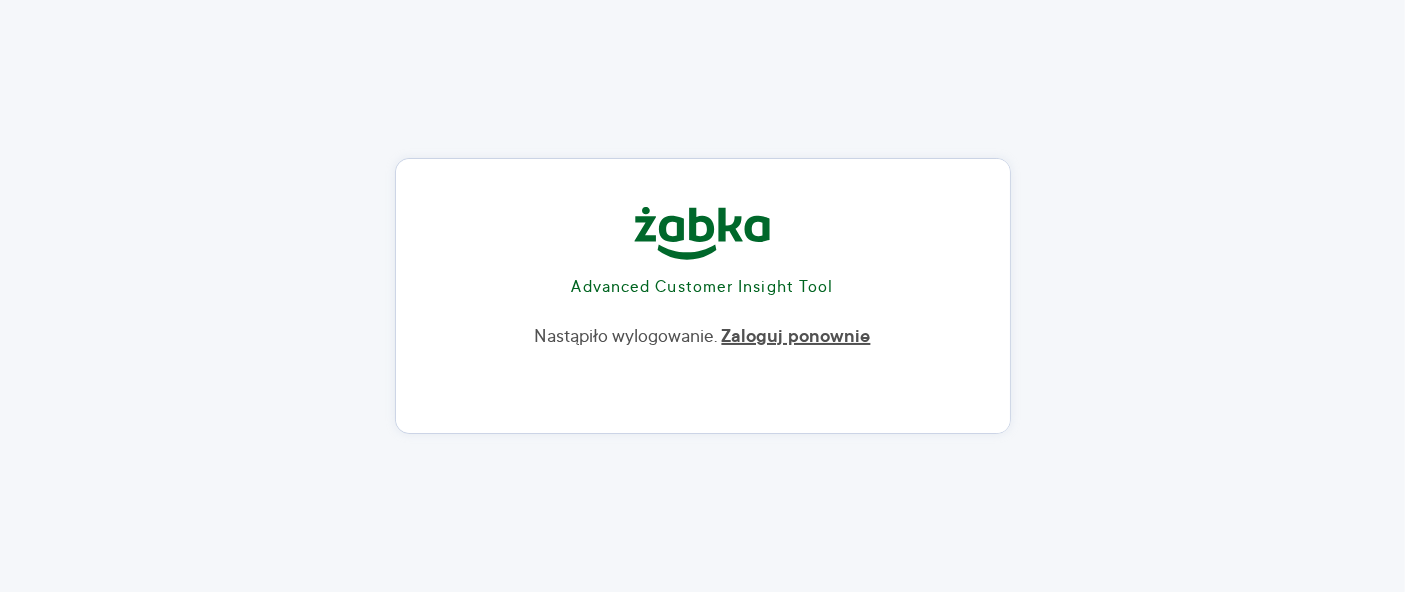 click on "Zaloguj ponownie" at bounding box center (796, 337) 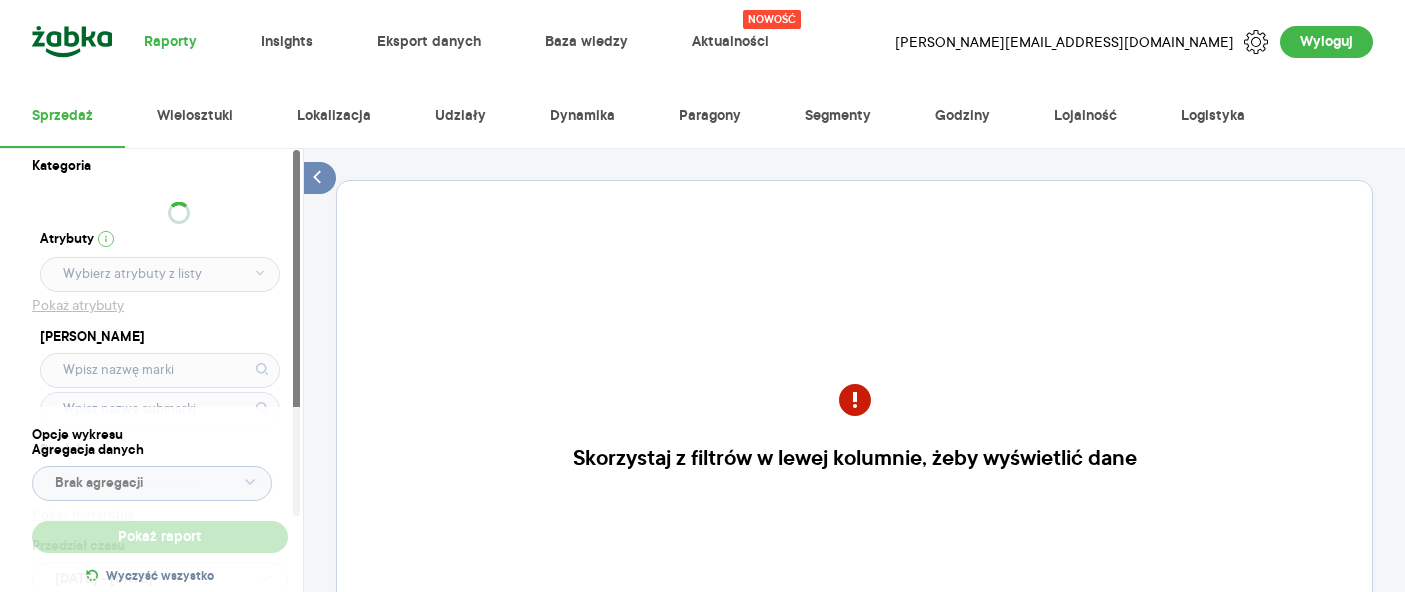 scroll, scrollTop: 0, scrollLeft: 0, axis: both 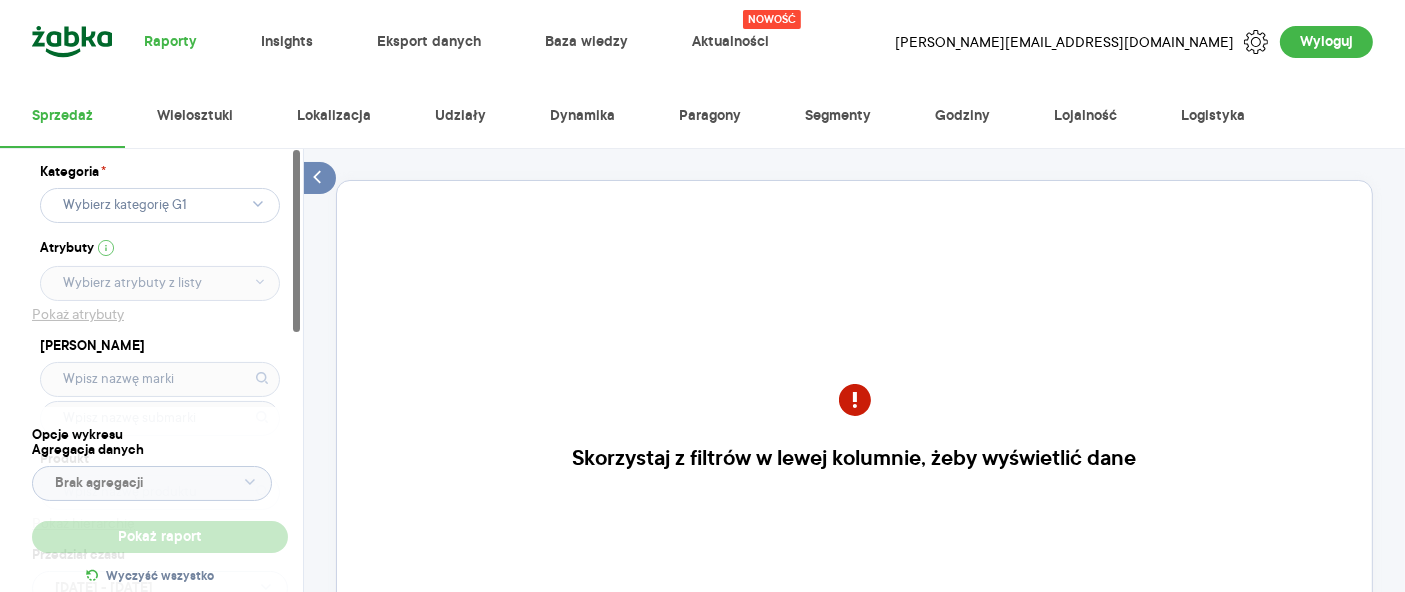 click 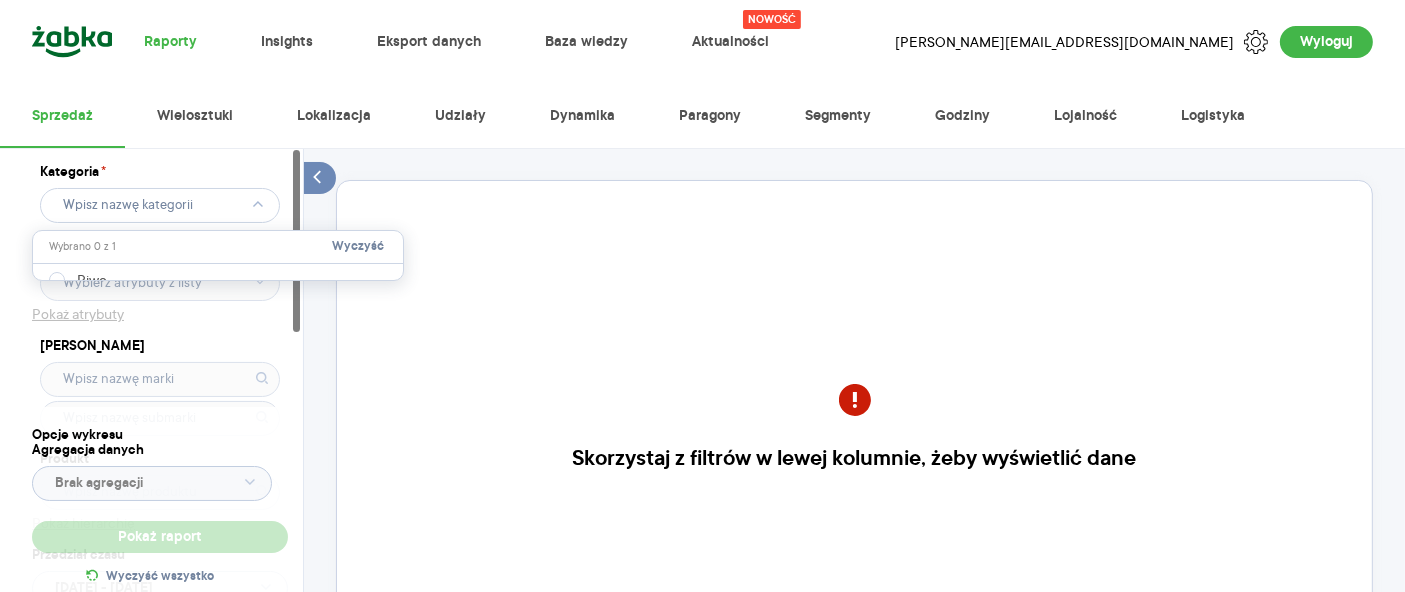 click on "Wybrano 0 z 1 Wyczyść" at bounding box center (218, 247) 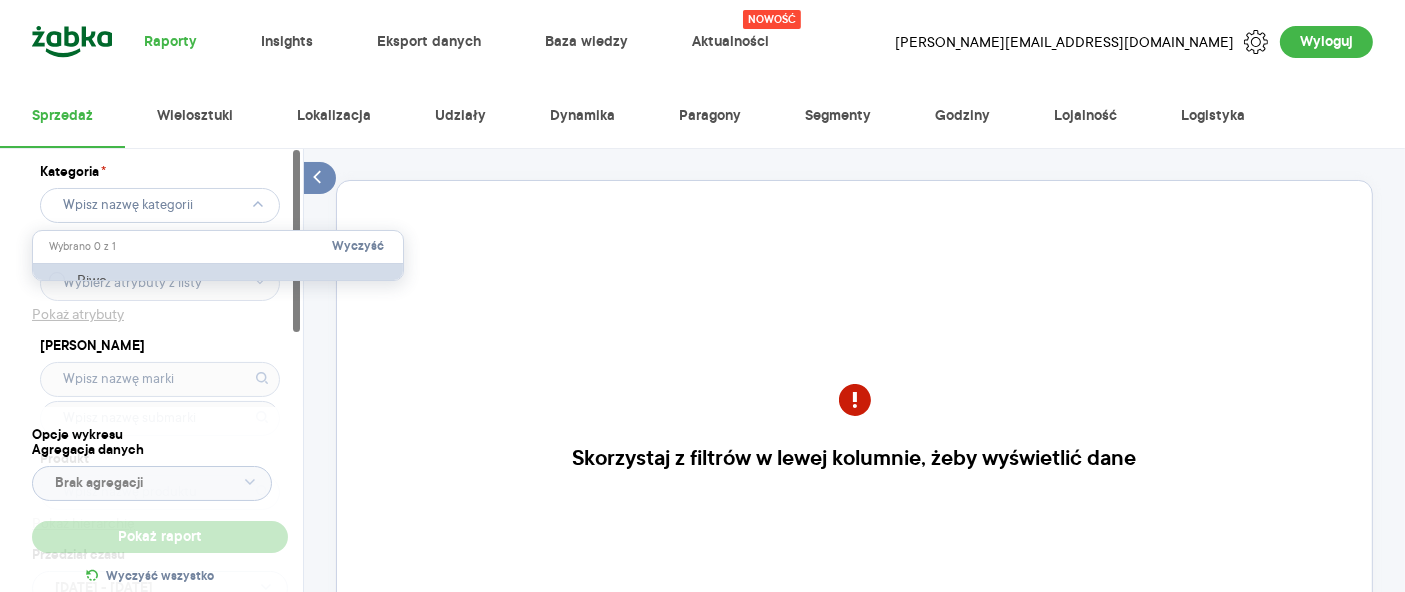 click on "Piwo" at bounding box center [220, 280] 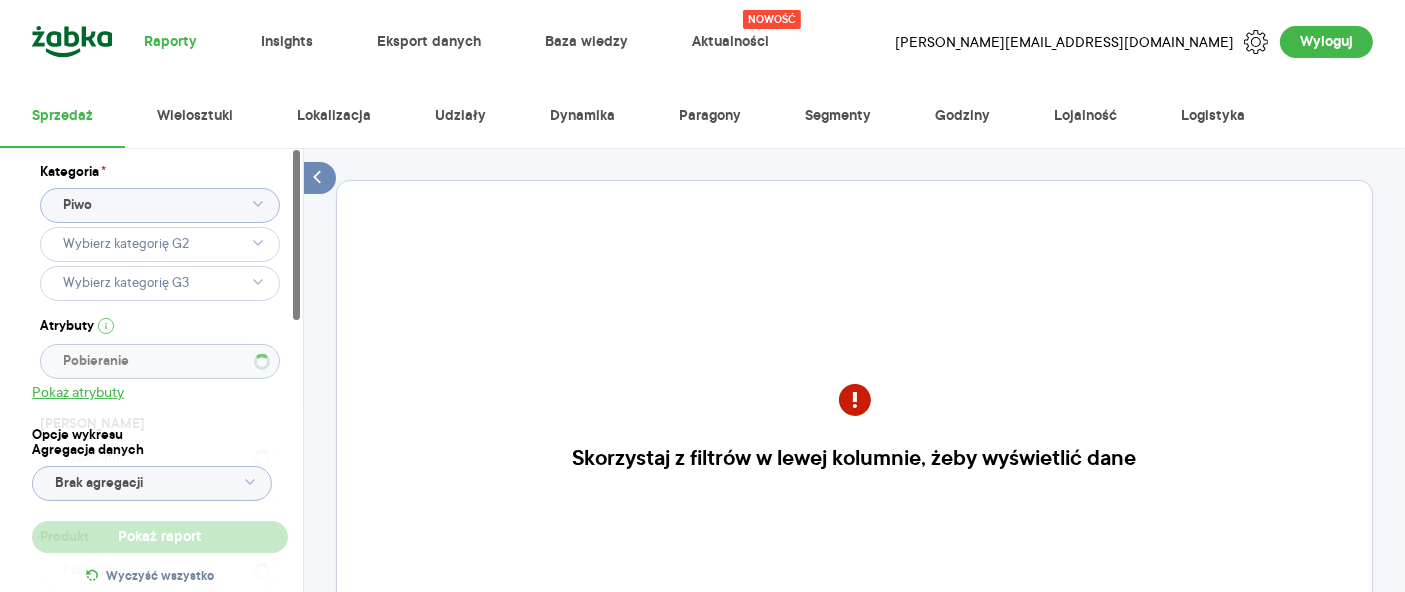 type 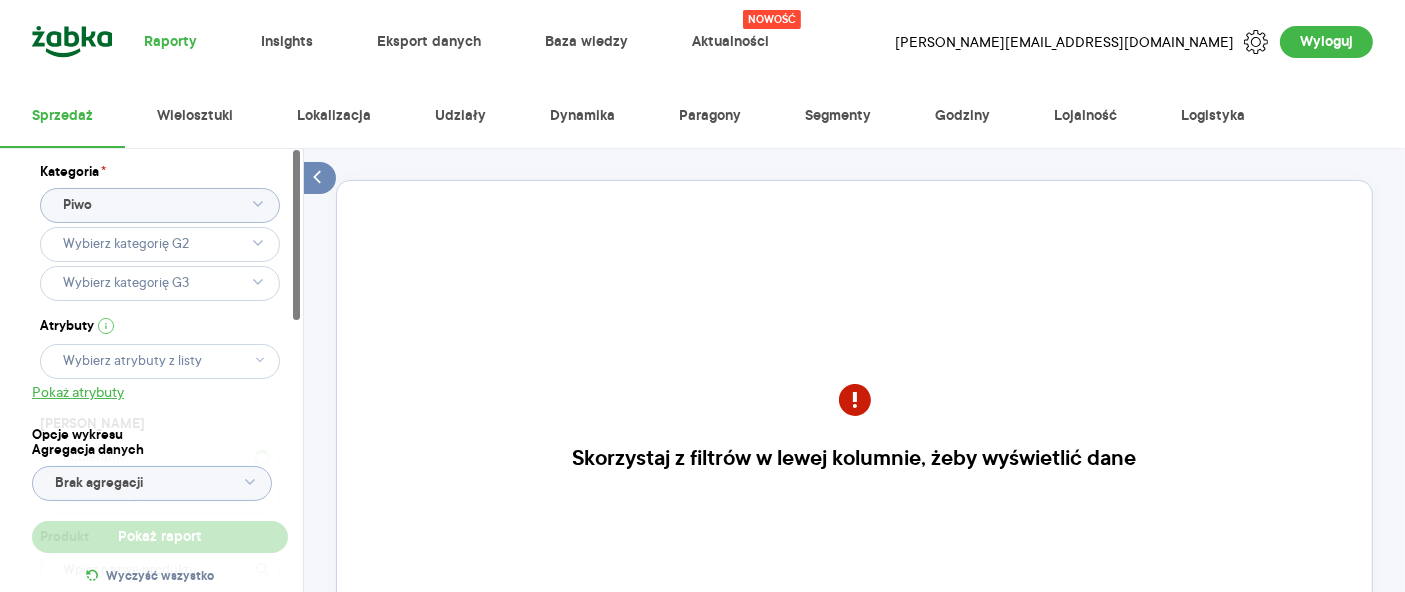 type 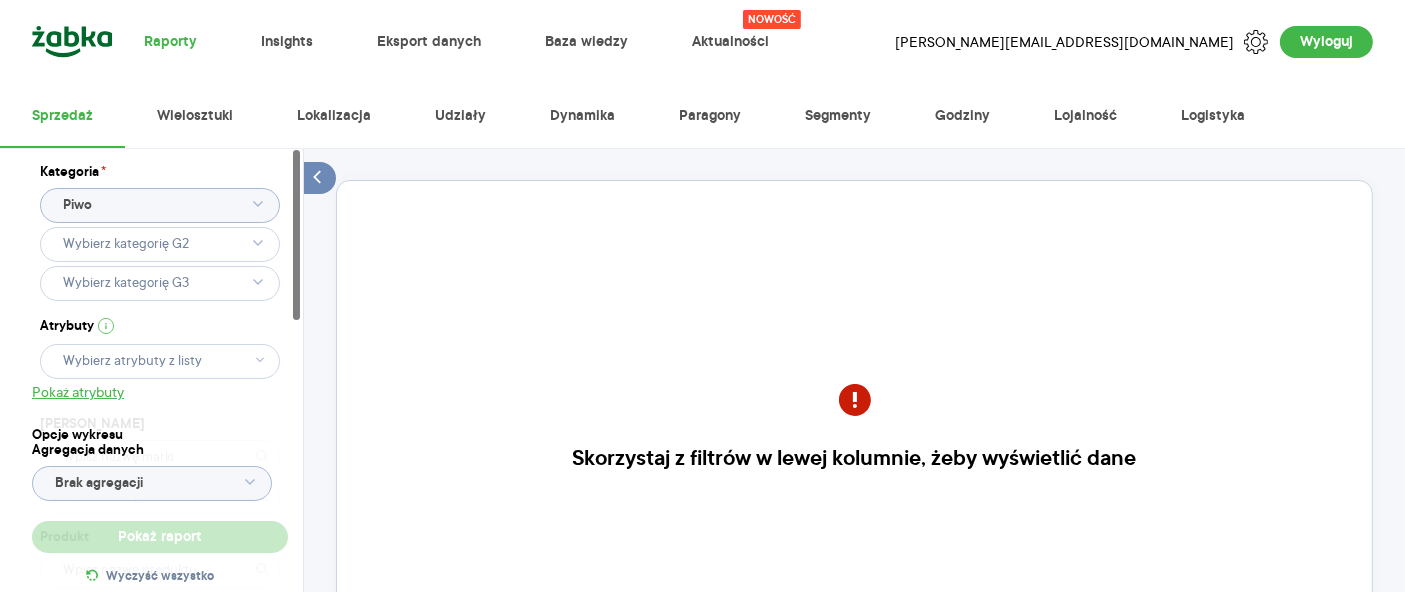 click 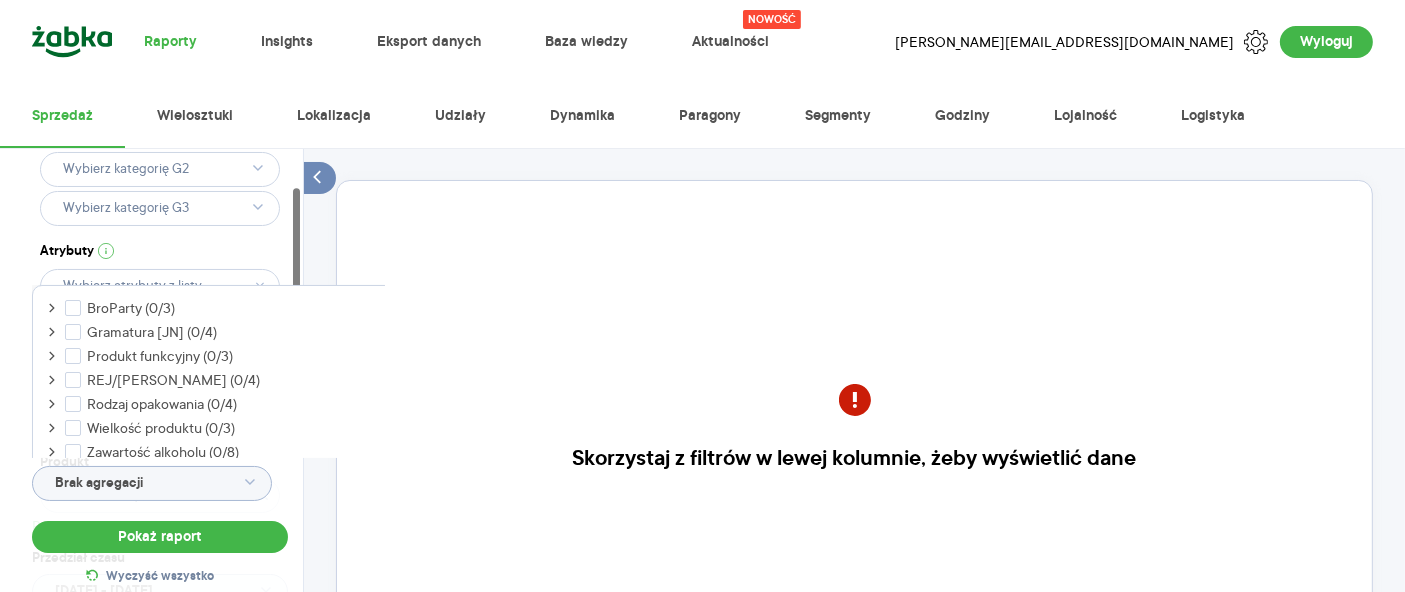 scroll, scrollTop: 111, scrollLeft: 0, axis: vertical 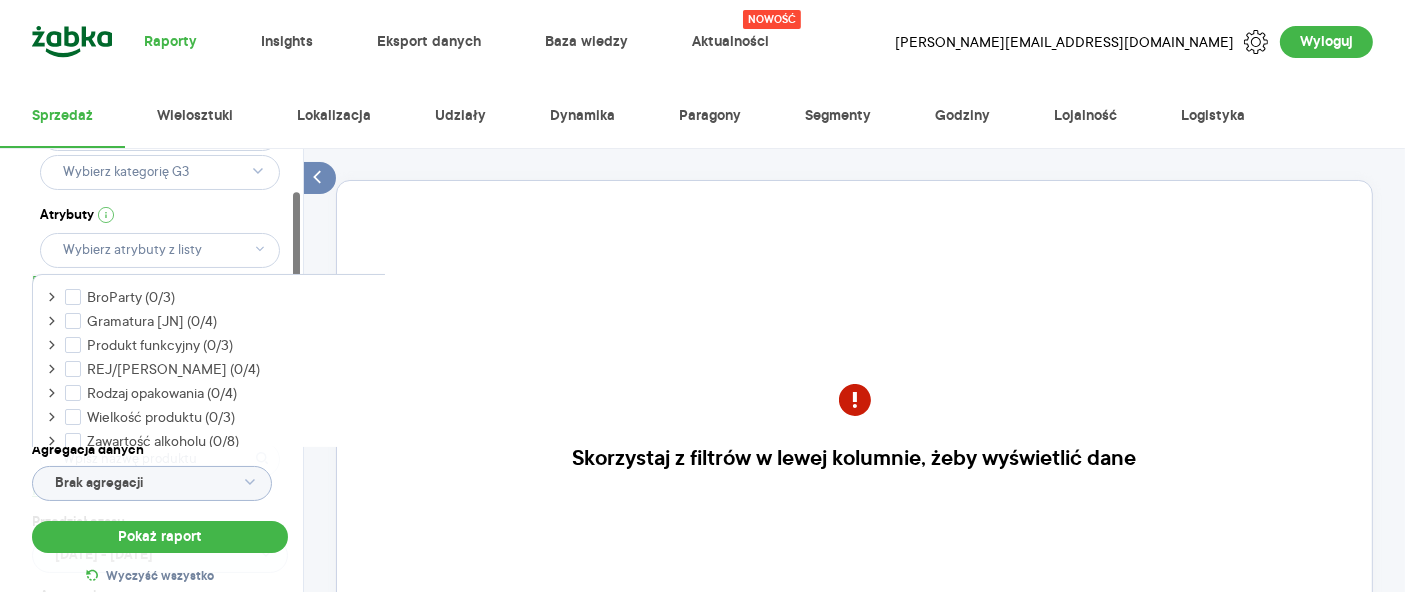 click on "Skorzystaj z filtrów w lewej kolumnie, żeby wyświetlić dane" at bounding box center [854, 443] 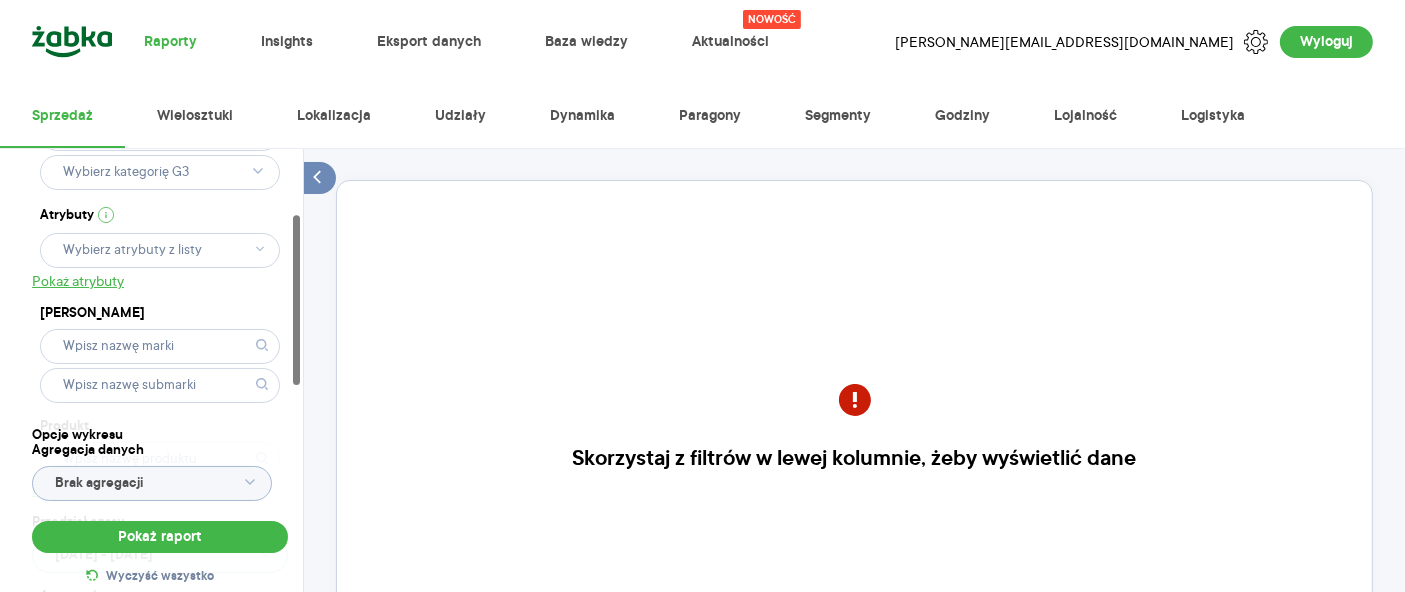 scroll, scrollTop: 222, scrollLeft: 0, axis: vertical 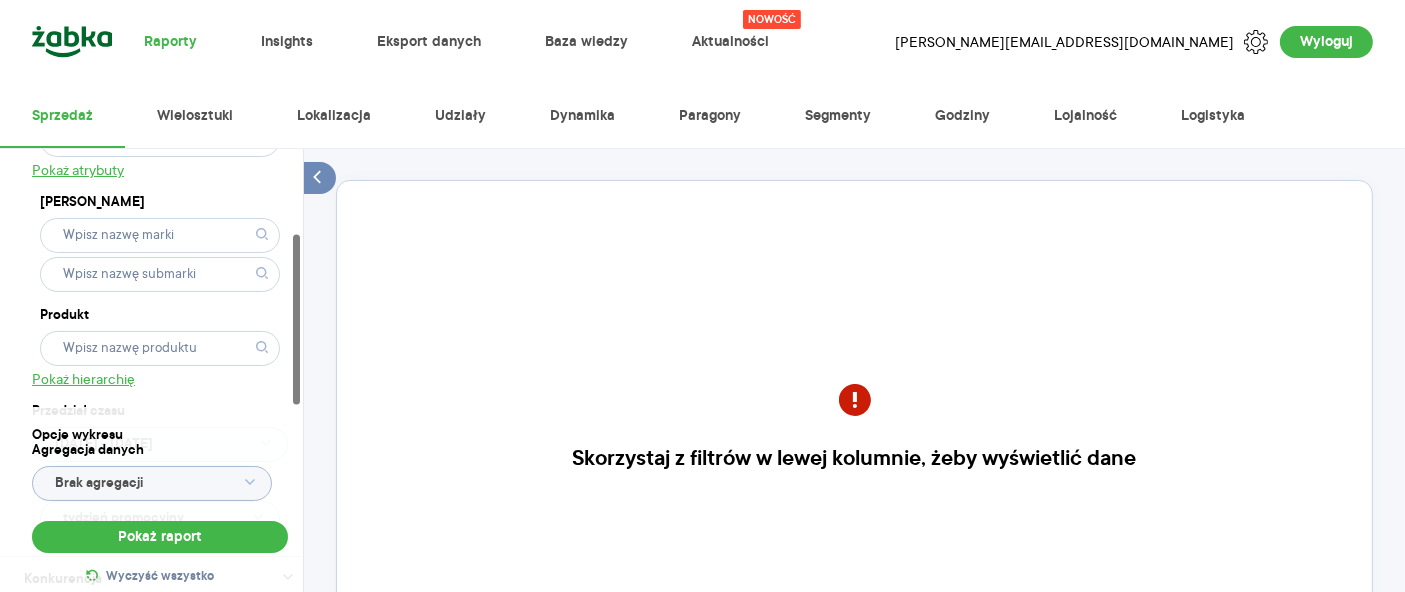 click 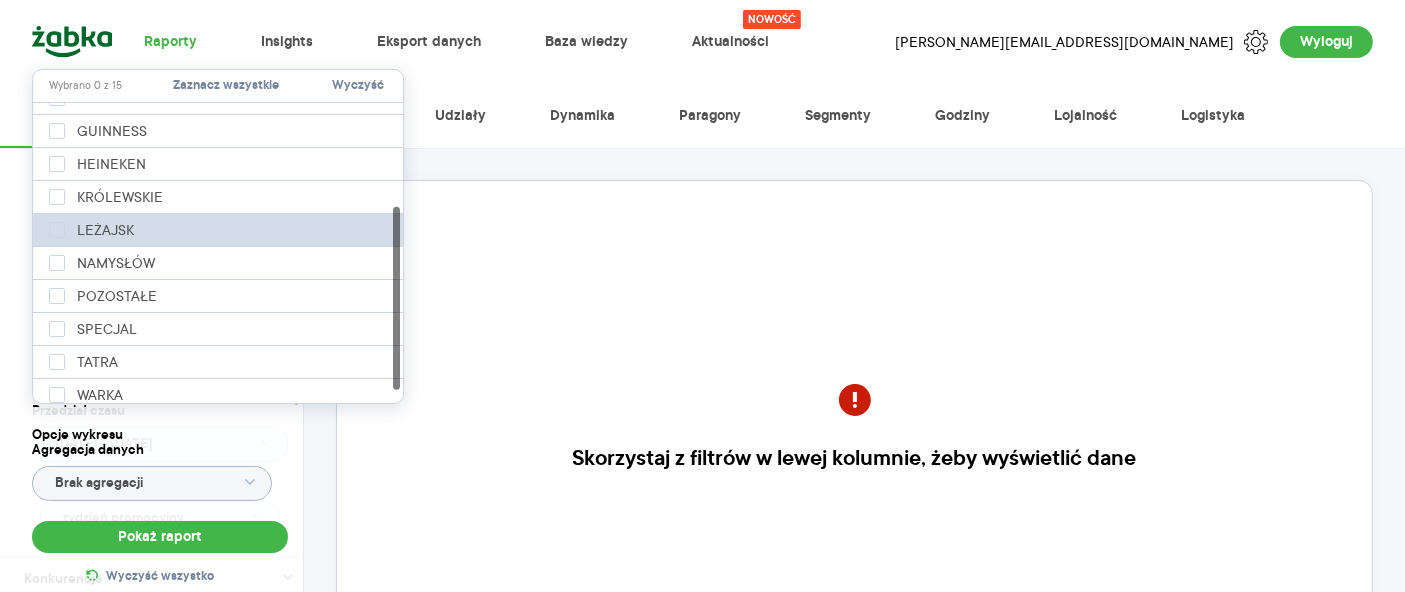 scroll, scrollTop: 190, scrollLeft: 0, axis: vertical 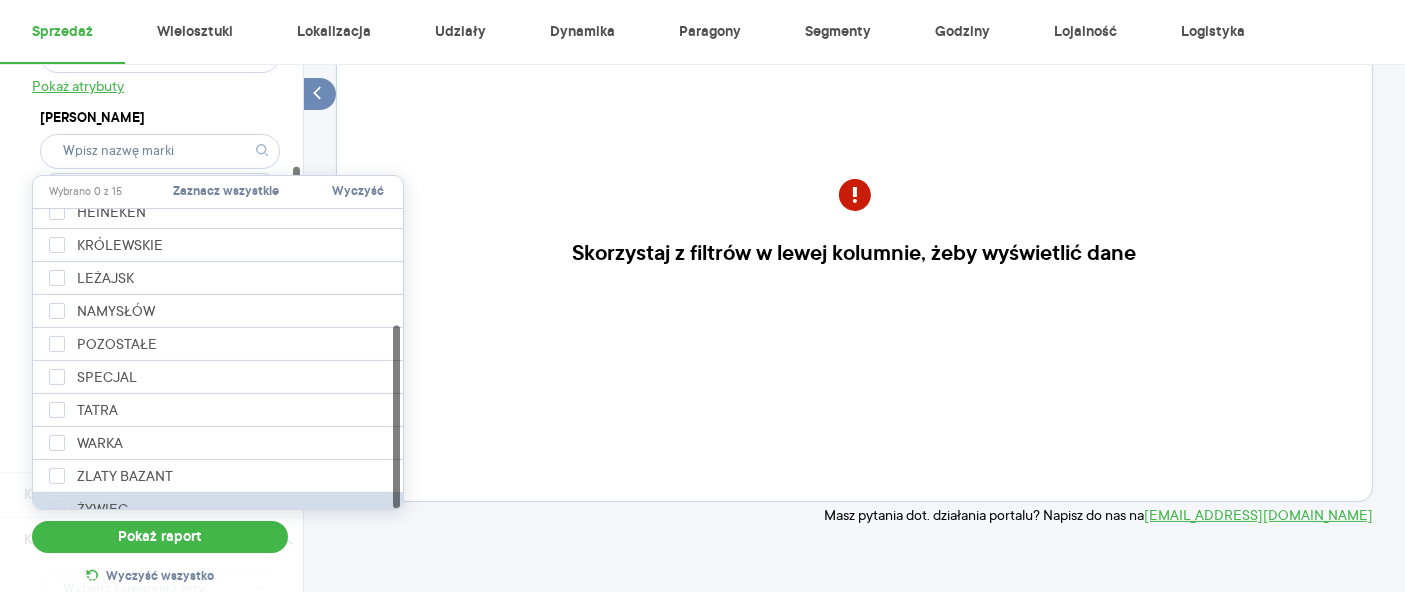 click on "ŻYWIEC" at bounding box center (220, 509) 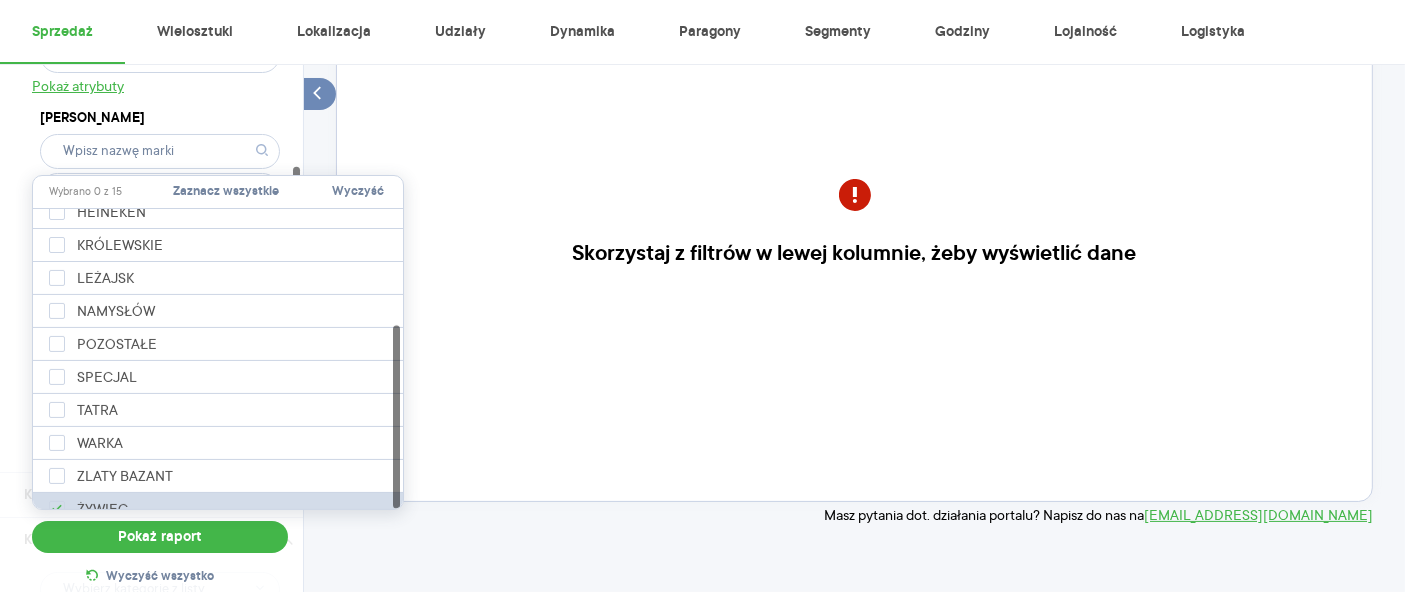 checkbox on "true" 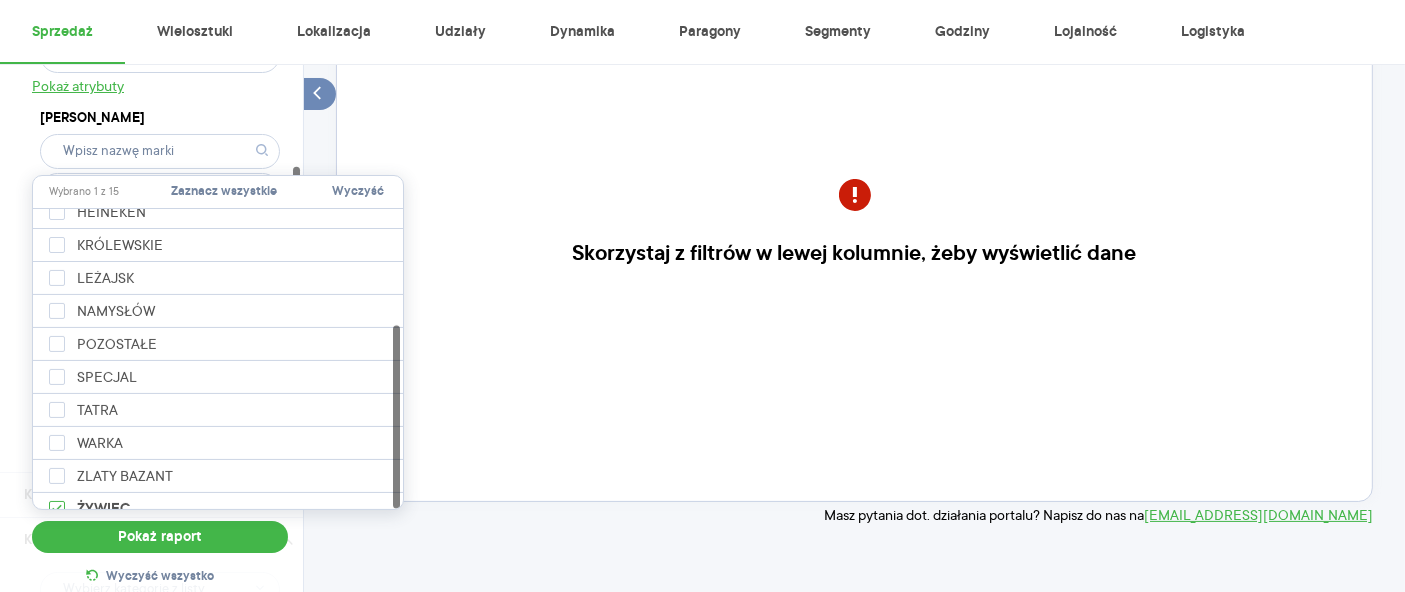 click on "Skorzystaj z filtrów w lewej kolumnie, żeby wyświetlić dane" at bounding box center [854, 238] 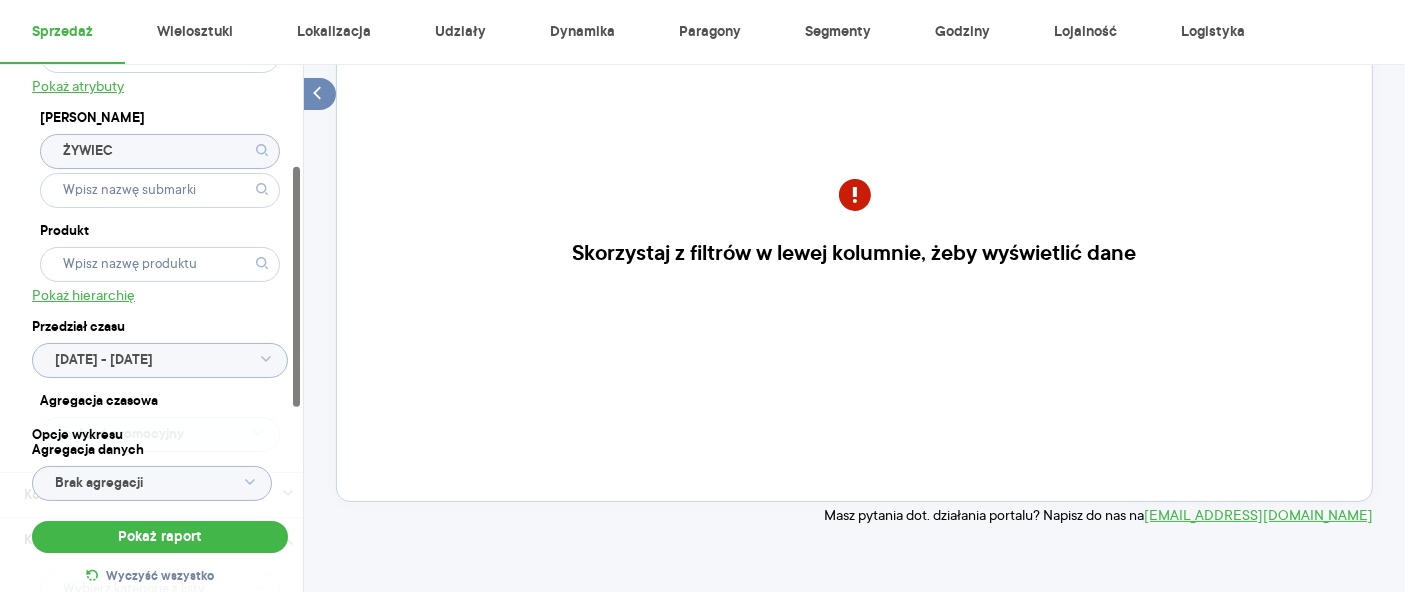 click 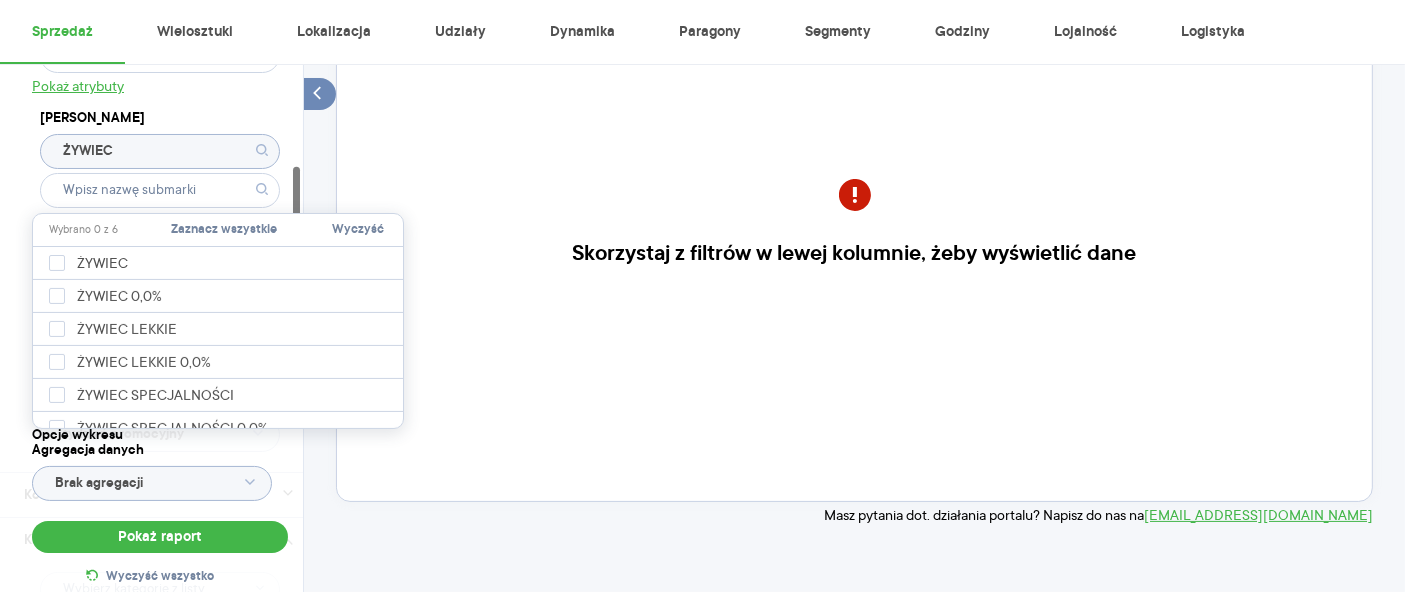click on "Skorzystaj z filtrów w lewej kolumnie, żeby wyświetlić dane" at bounding box center (854, 238) 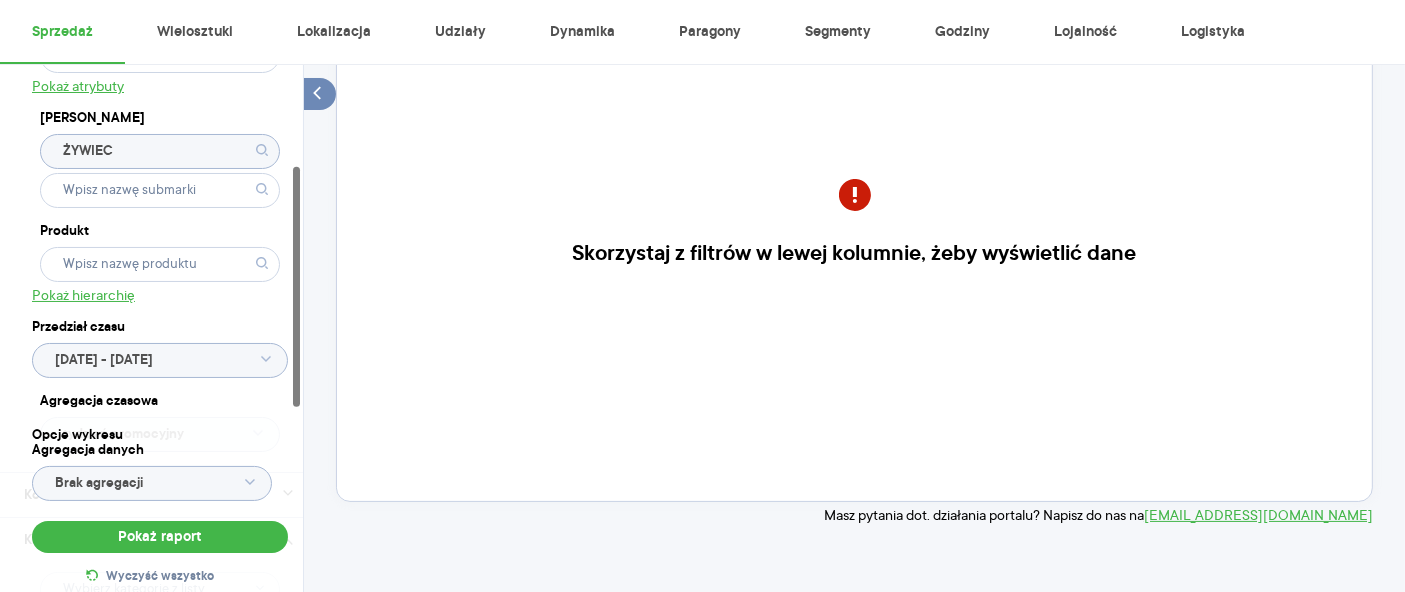 click 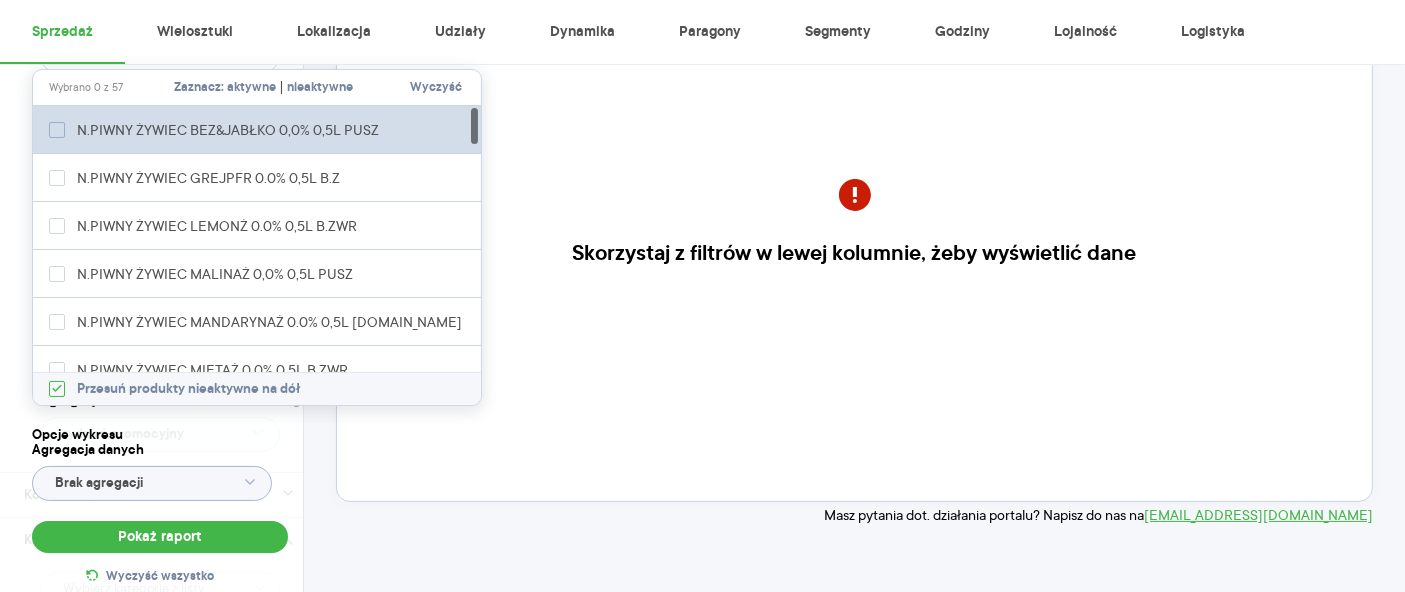 click 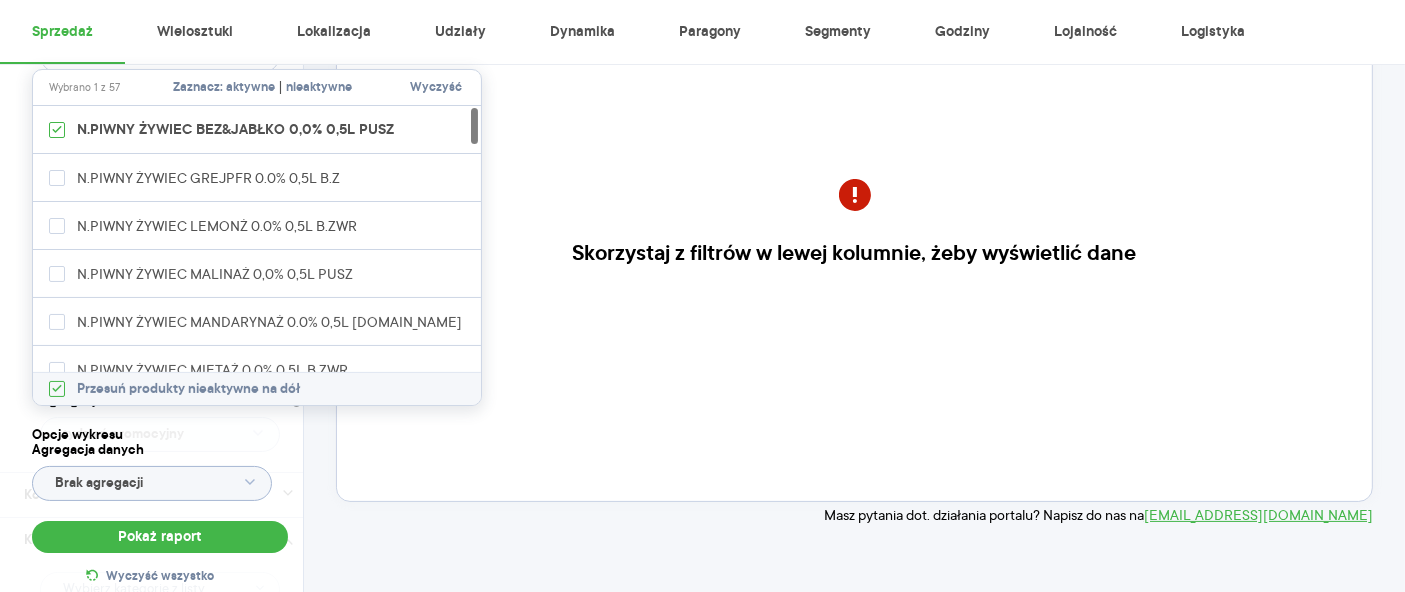 drag, startPoint x: 61, startPoint y: 128, endPoint x: 66, endPoint y: 175, distance: 47.26521 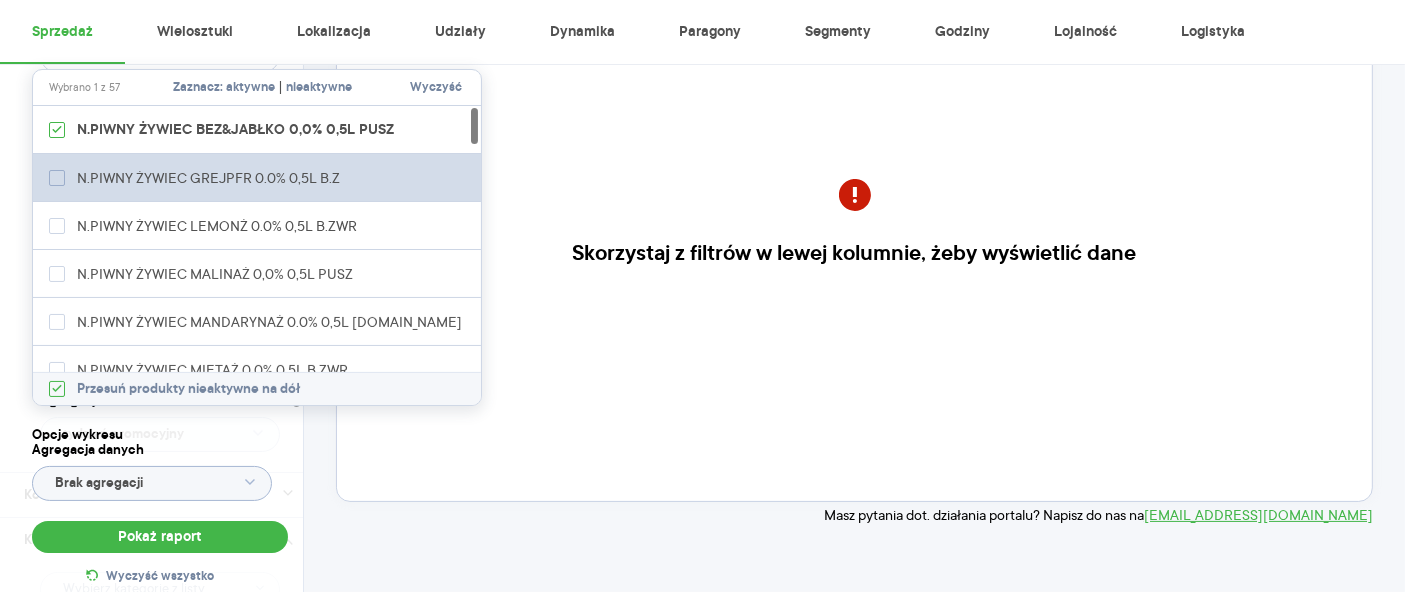 click on "N.PIWNY ŻYWIEC GREJPFR 0.0% 0,5L B.Z" at bounding box center (201, 178) 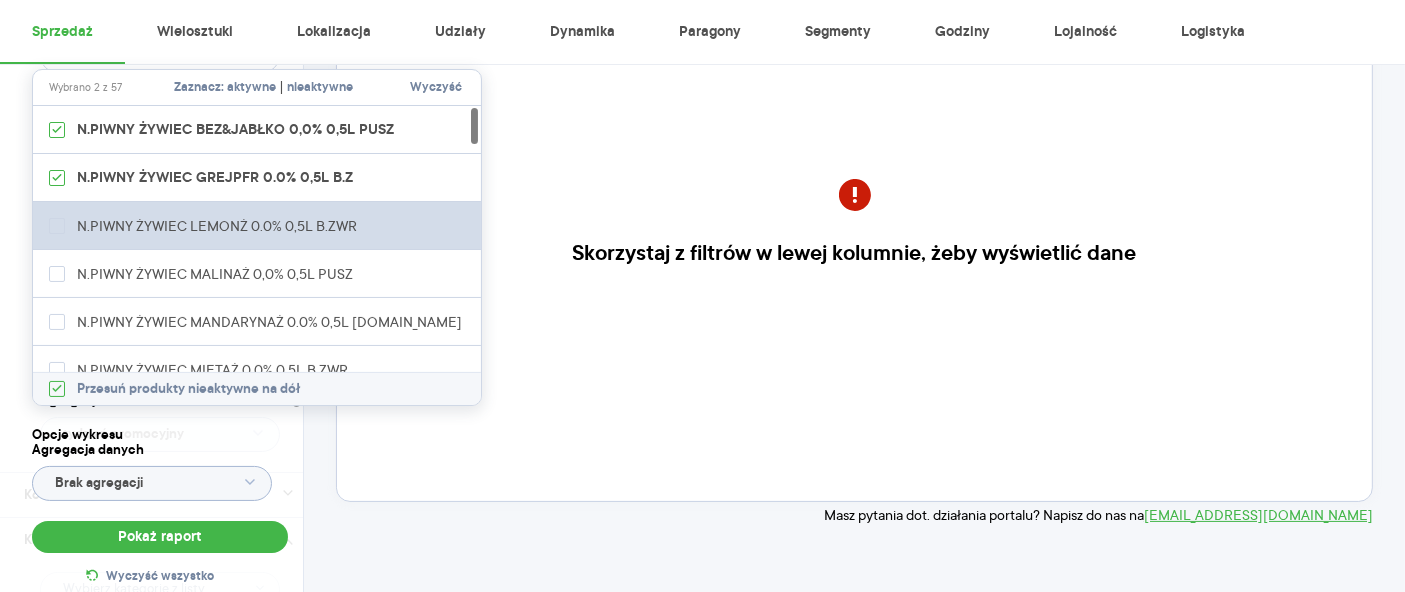 click on "N.PIWNY ŻYWIEC LEMONŻ 0.0% 0,5L B.ZWR" at bounding box center [259, 226] 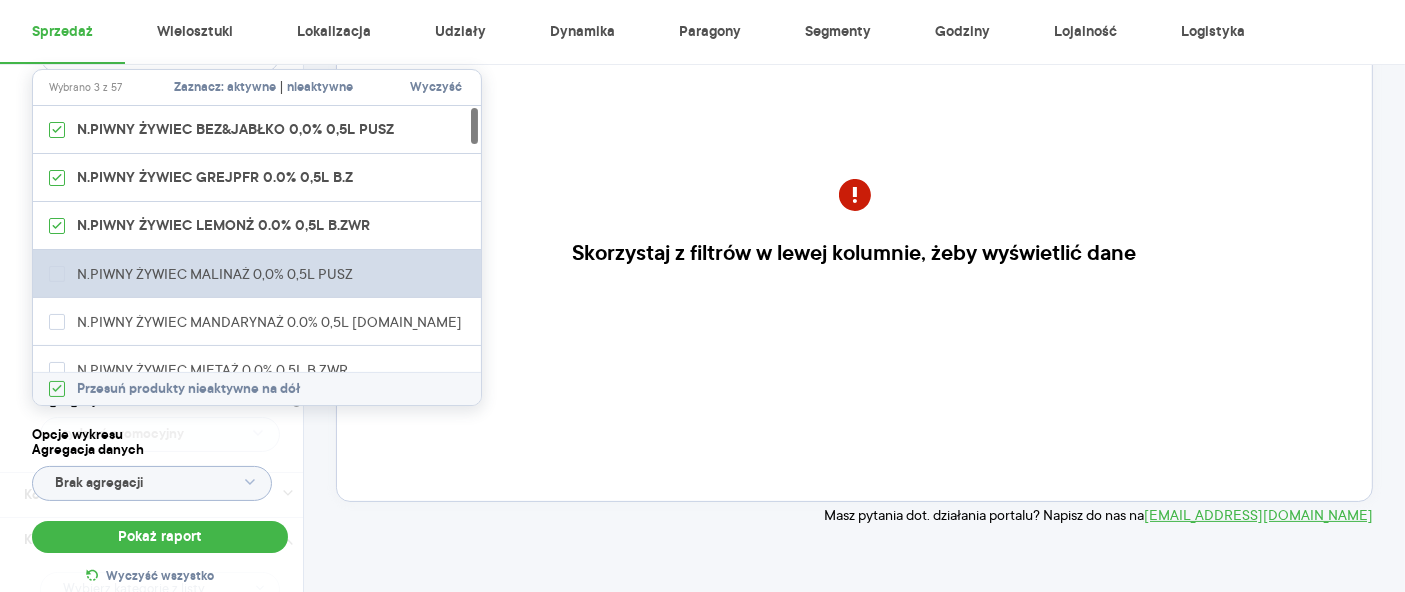 click on "N.PIWNY ŻYWIEC MALINAŻ 0,0% 0,5L PUSZ" at bounding box center [259, 274] 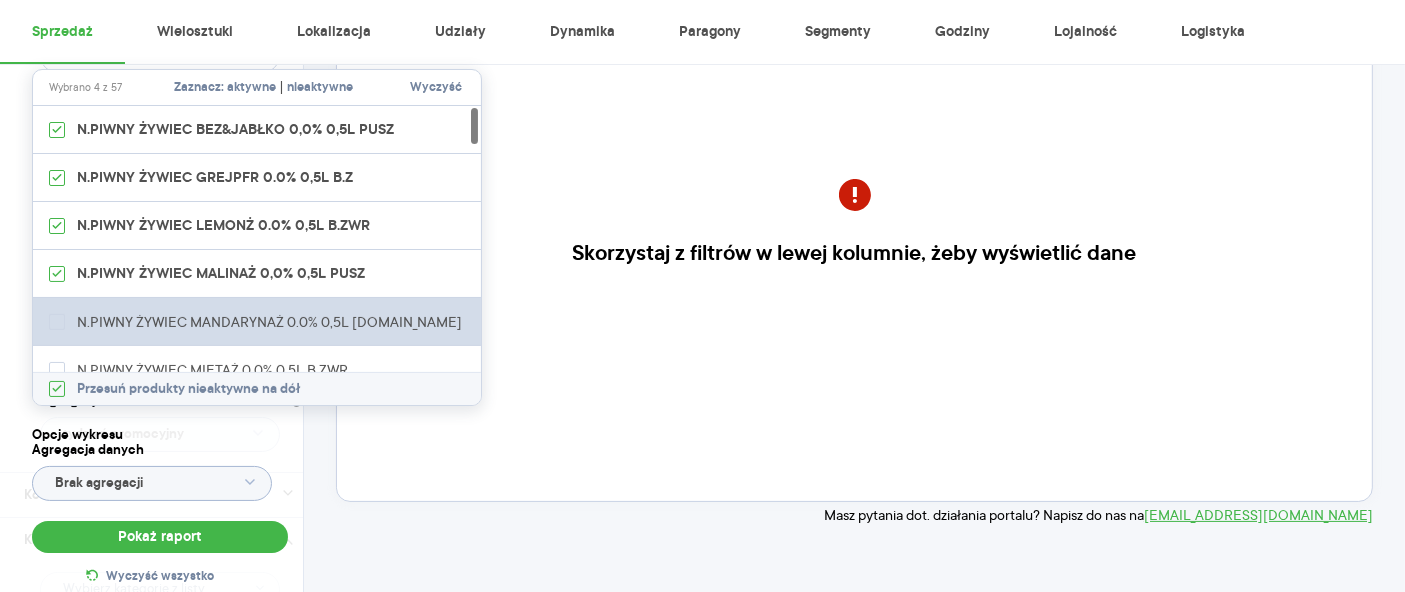 click on "N.PIWNY ŻYWIEC MANDARYNAŻ 0.0% 0,5L [DOMAIN_NAME]" at bounding box center [259, 322] 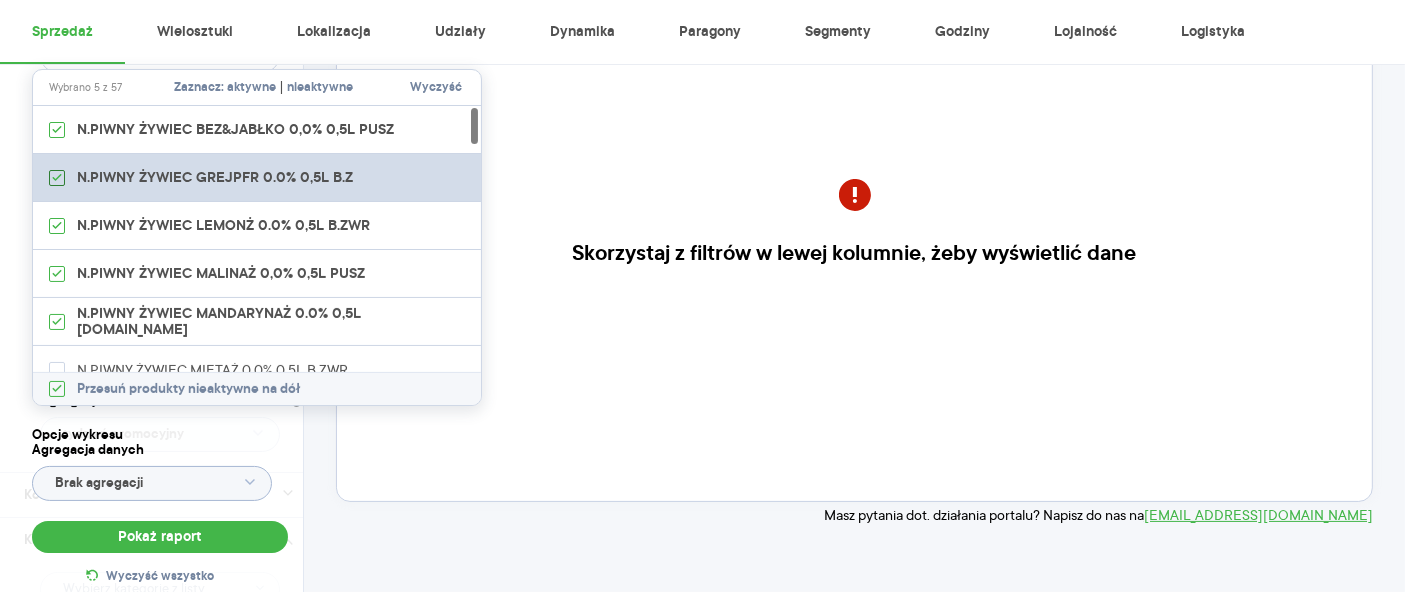 click 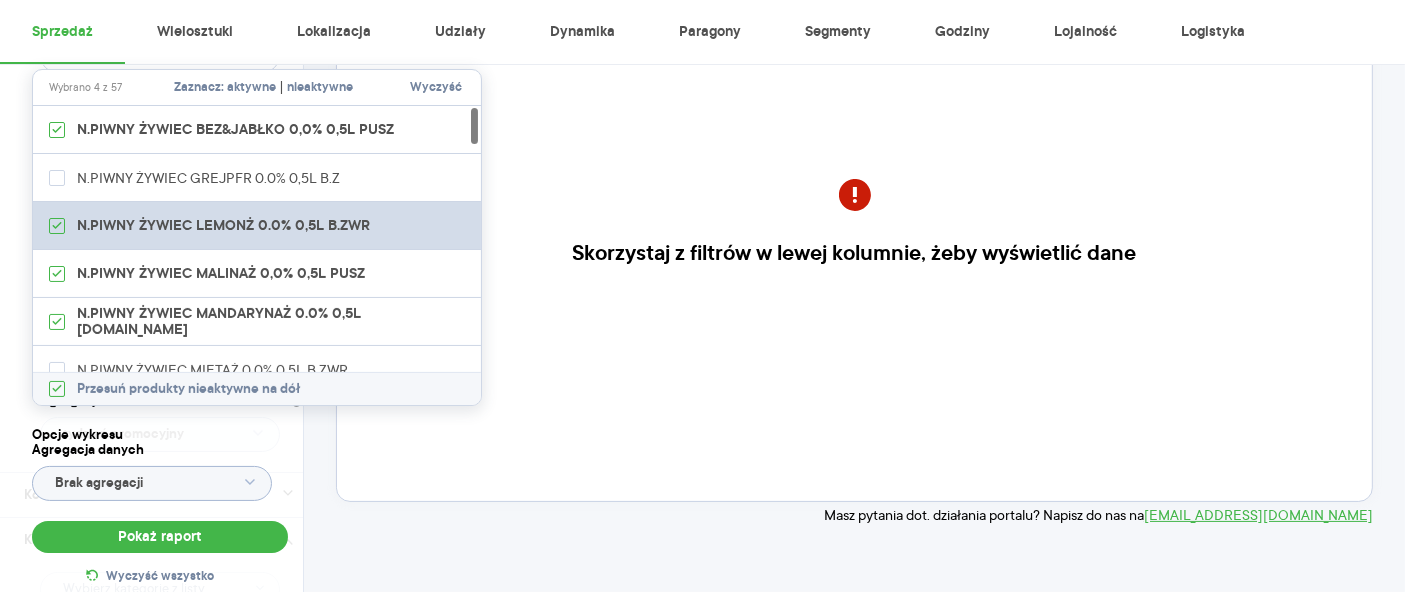 scroll, scrollTop: 111, scrollLeft: 0, axis: vertical 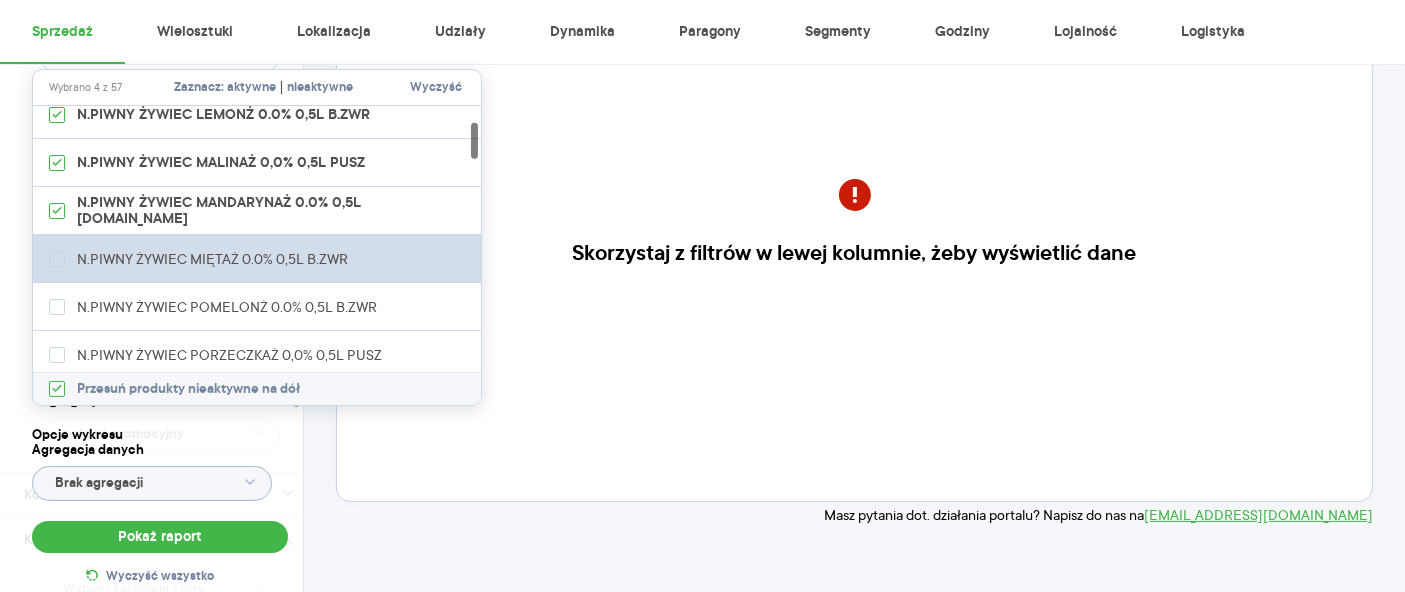 click on "N.PIWNY ŻYWIEC MIĘTAŻ 0.0% 0,5L B.ZWR" at bounding box center (259, 259) 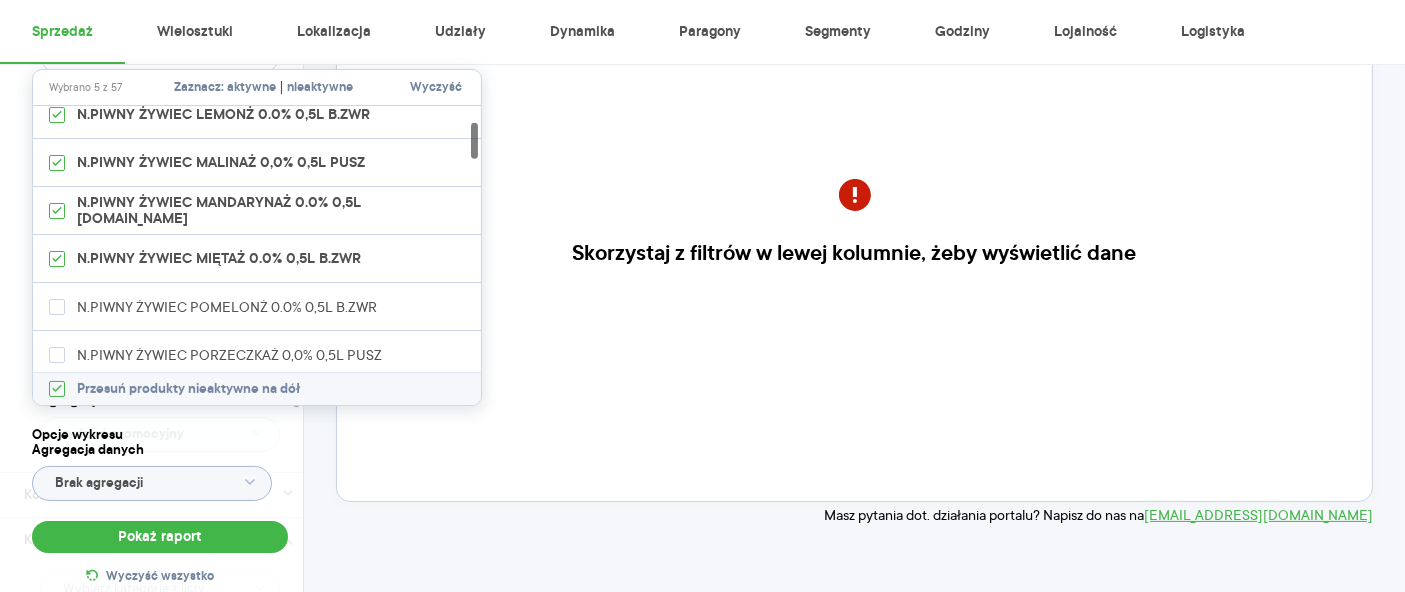 click on "N.PIWNY ŻYWIEC POMELONŻ 0.0% 0,5L B.ZWR" at bounding box center [259, 307] 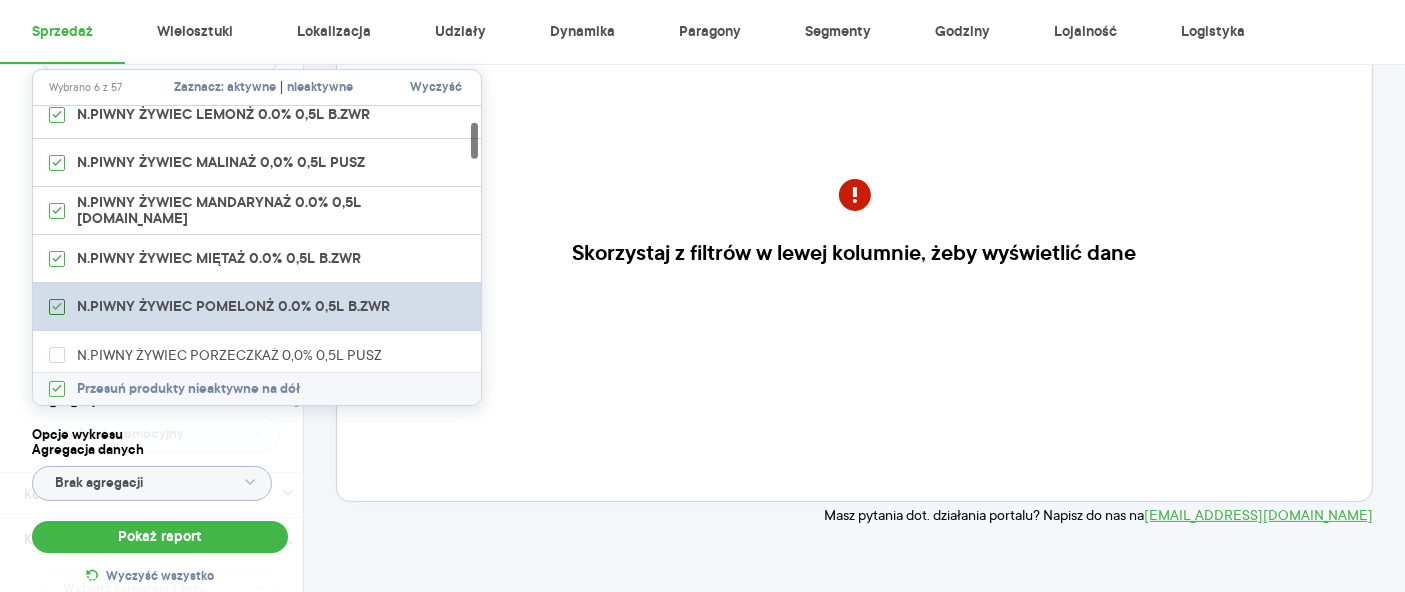 click 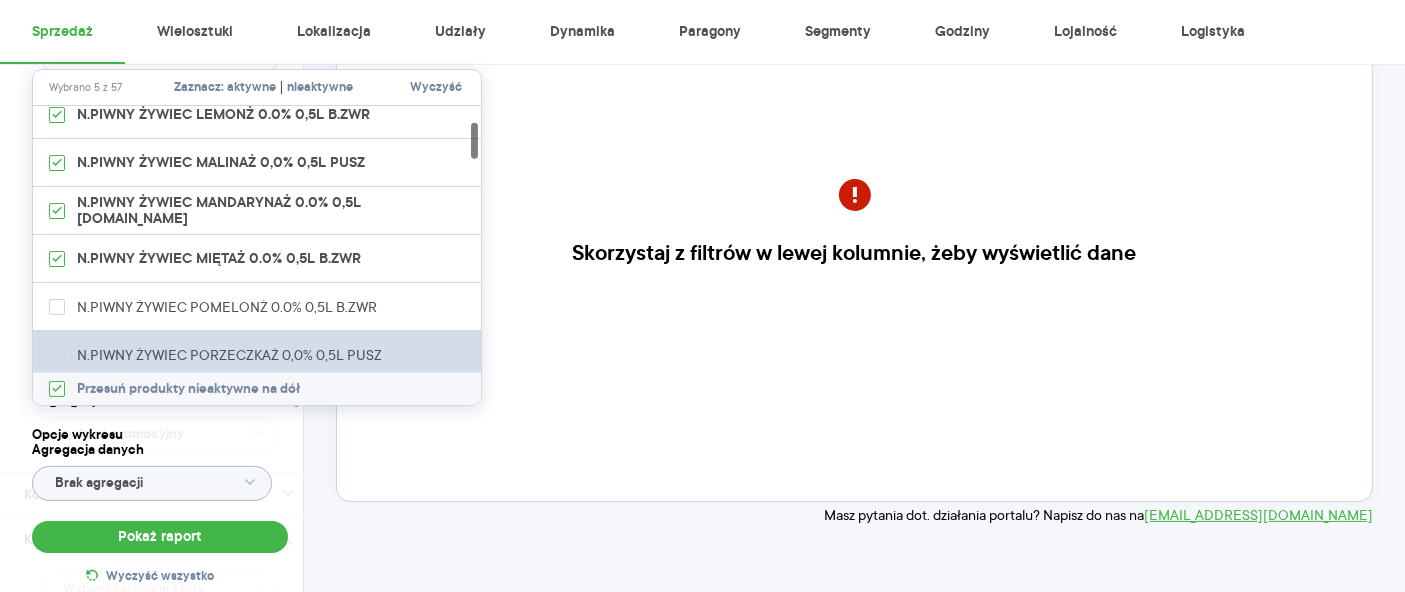 click on "N.PIWNY ŻYWIEC PORZECZKAŻ 0,0% 0,5L PUSZ" at bounding box center (259, 355) 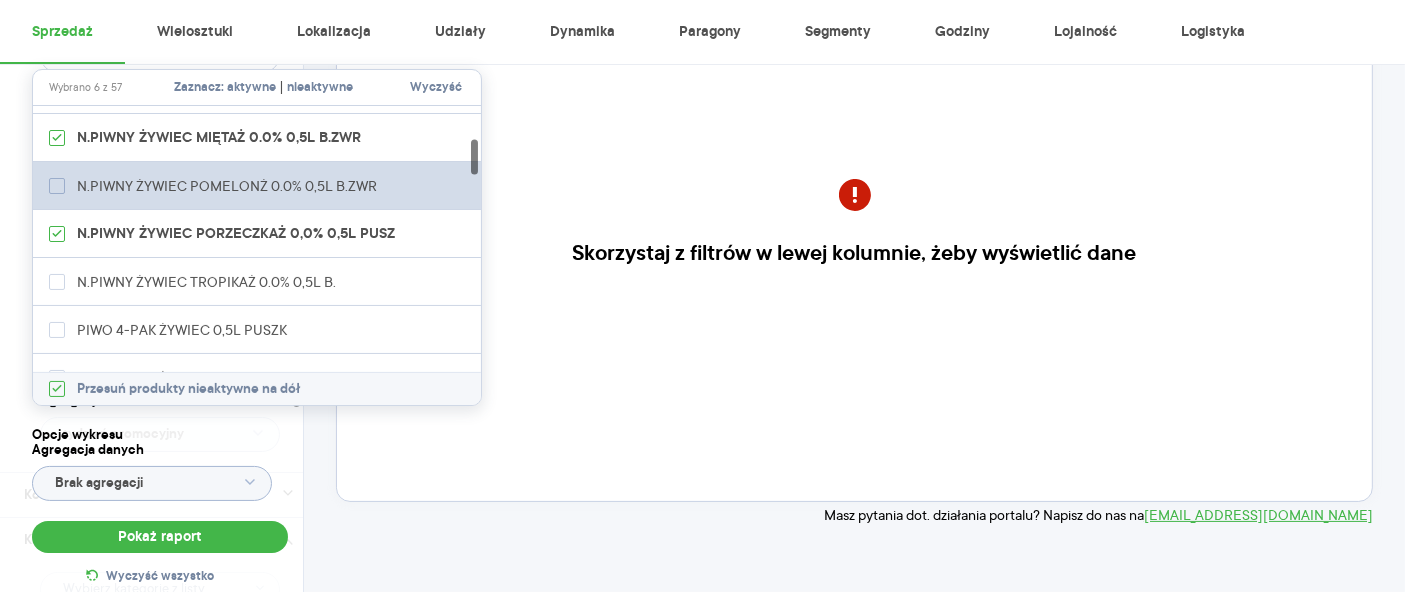 scroll, scrollTop: 333, scrollLeft: 0, axis: vertical 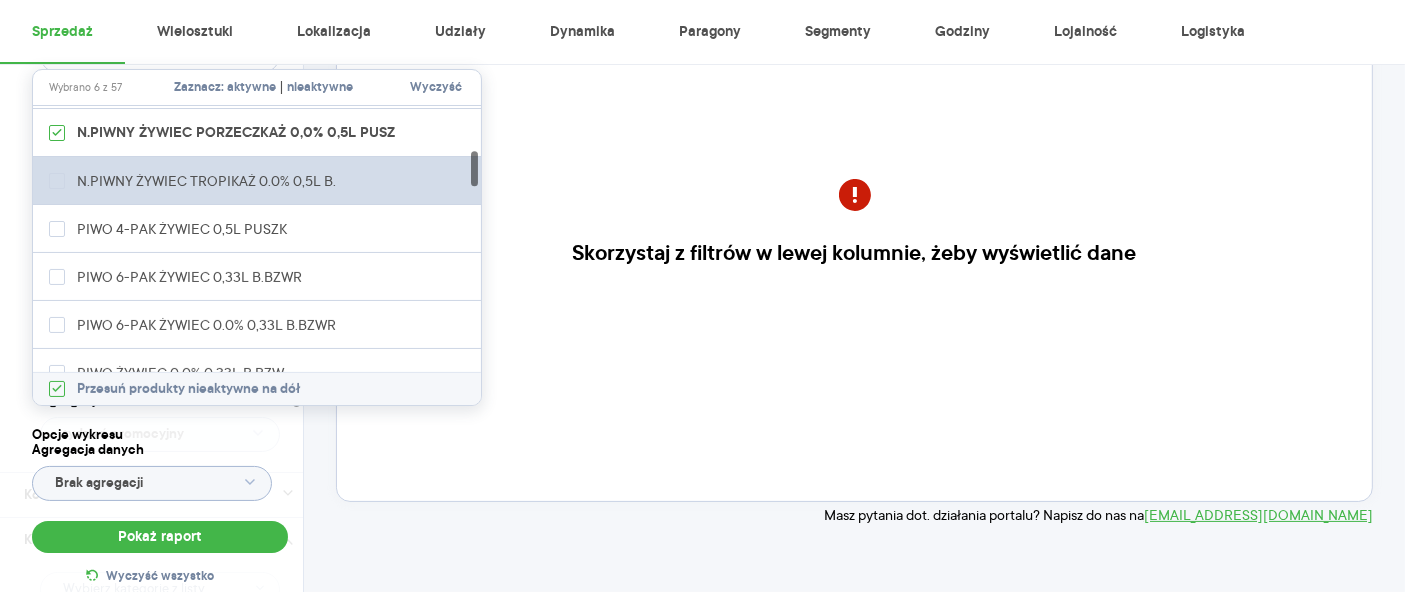 click on "N.PIWNY ŻYWIEC TROPIKAŻ 0.0% 0,5L B." at bounding box center (259, 181) 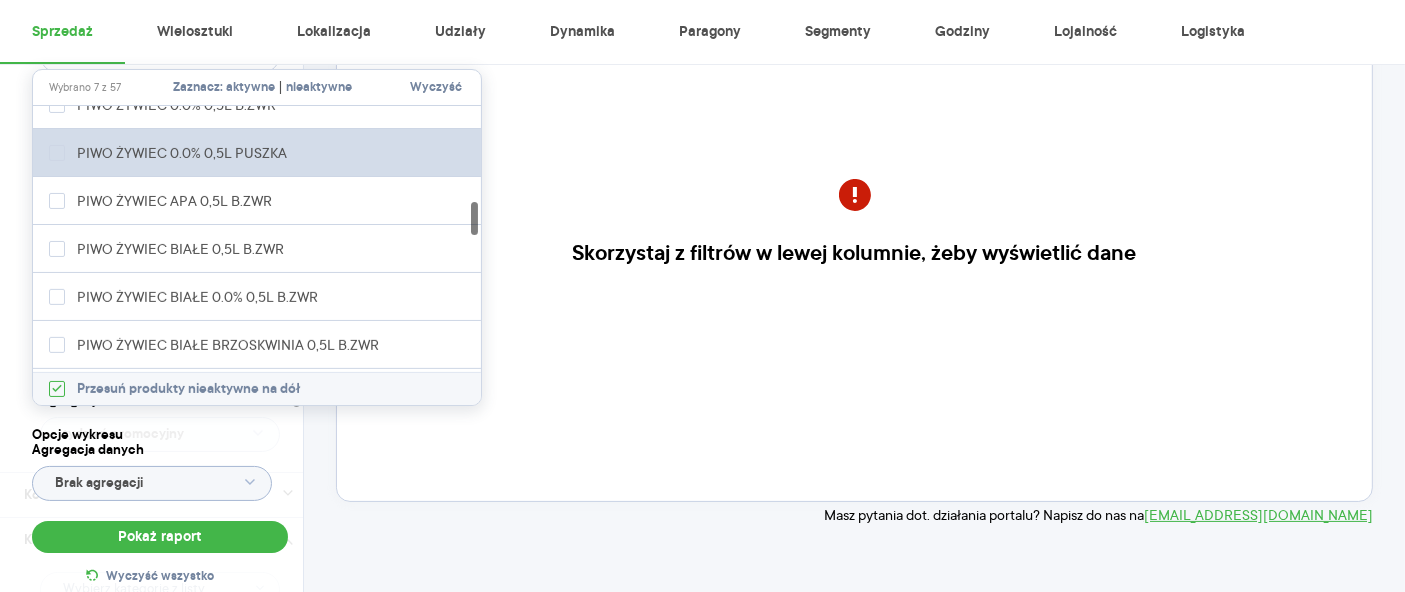 scroll, scrollTop: 888, scrollLeft: 0, axis: vertical 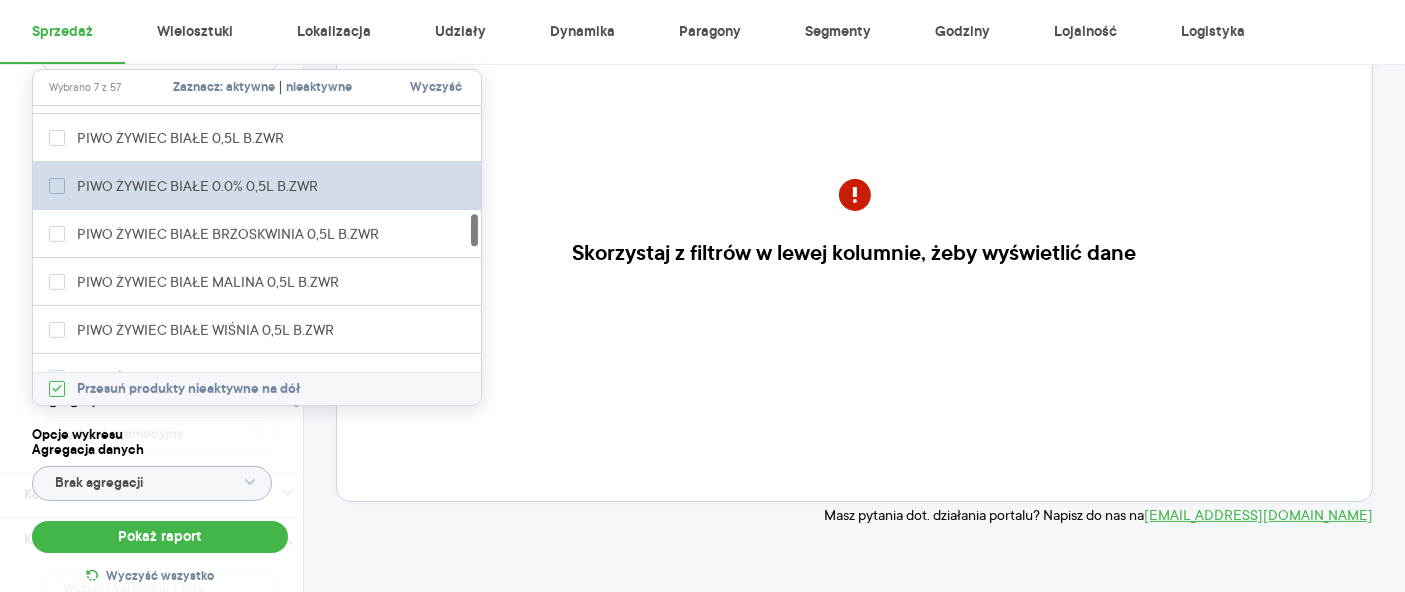 click 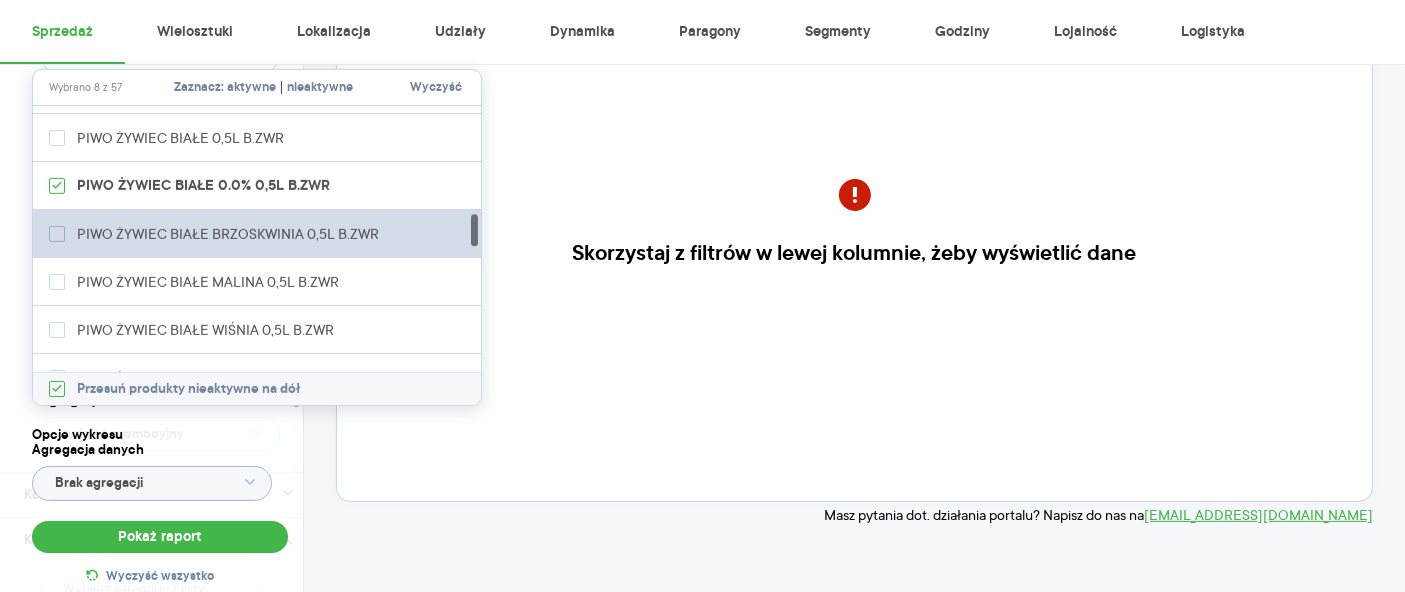 click 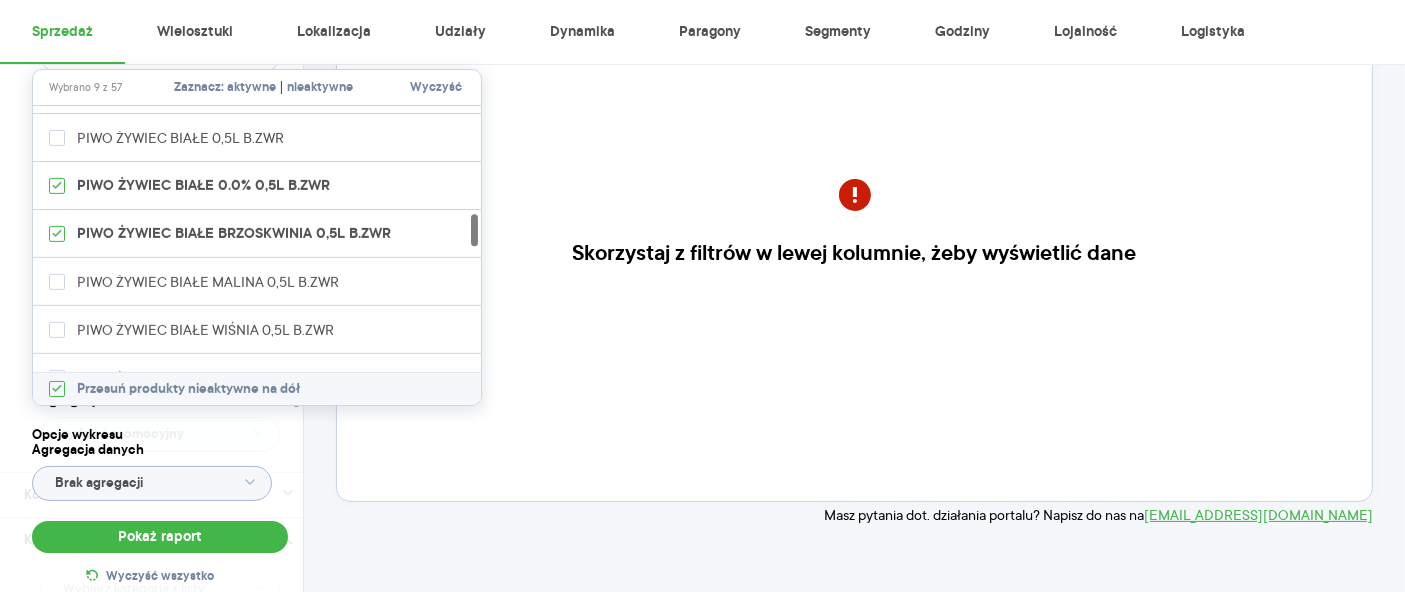 click on "PIWO ŻYWIEC BIAŁE MALINA 0,5L B.ZWR" at bounding box center [259, 282] 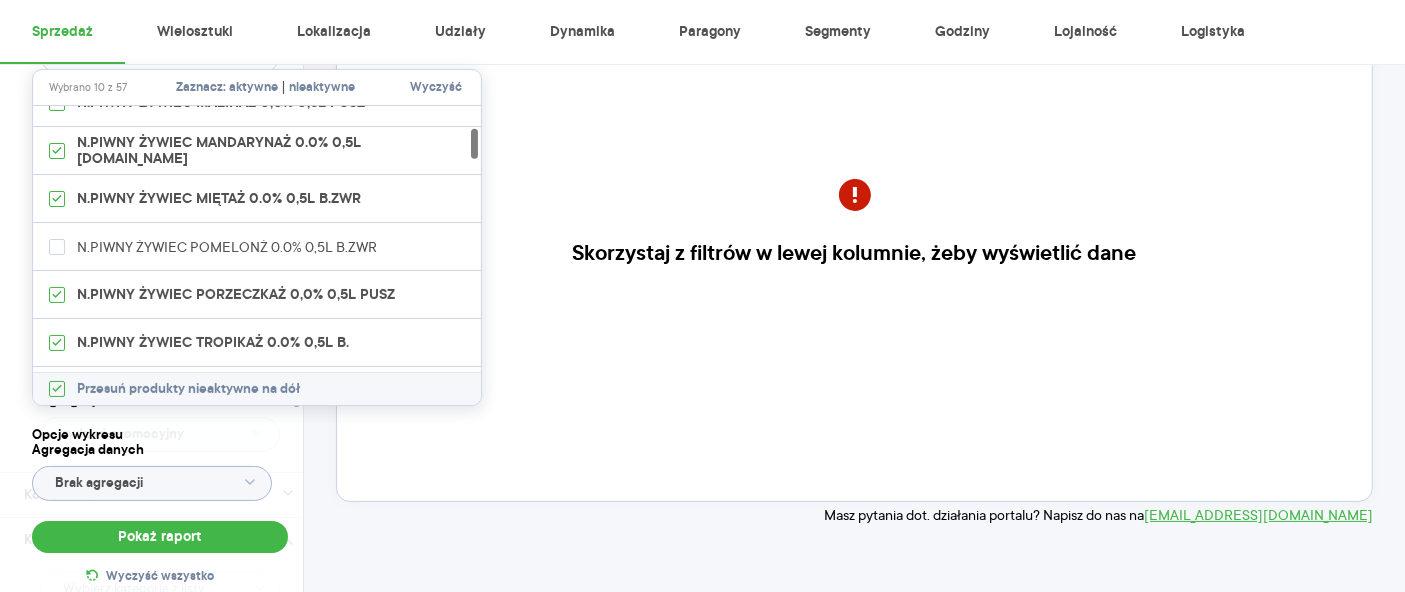scroll, scrollTop: 222, scrollLeft: 0, axis: vertical 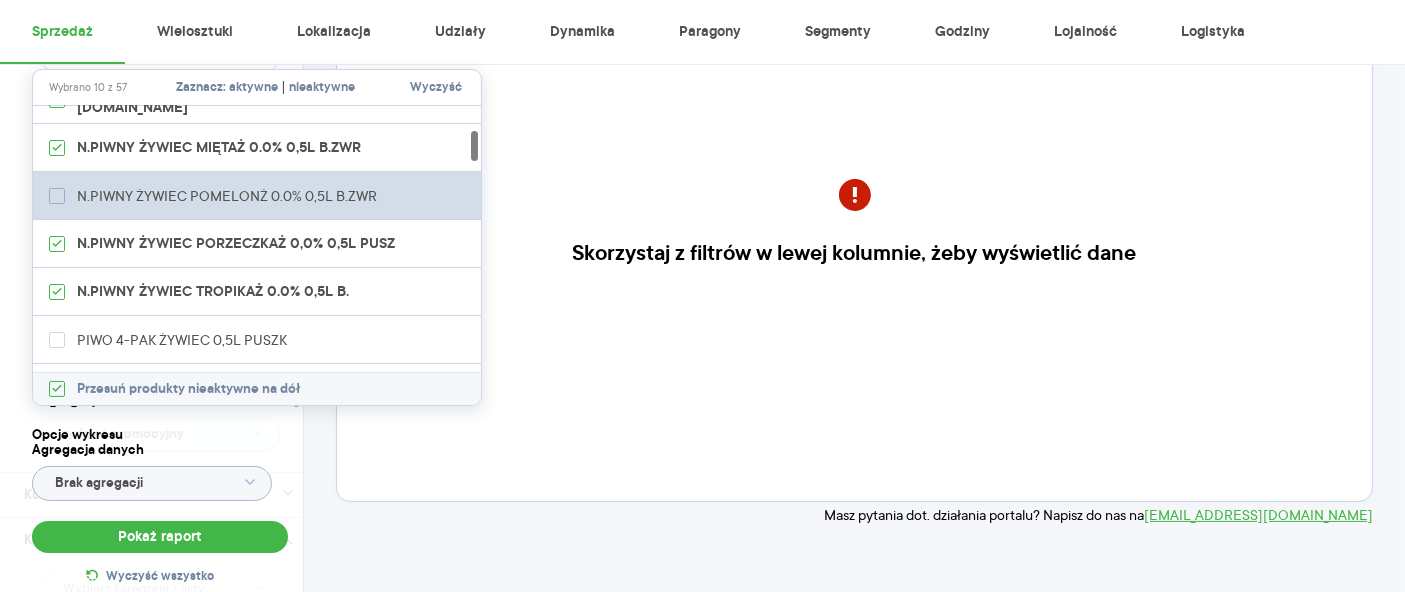 click at bounding box center (57, 196) 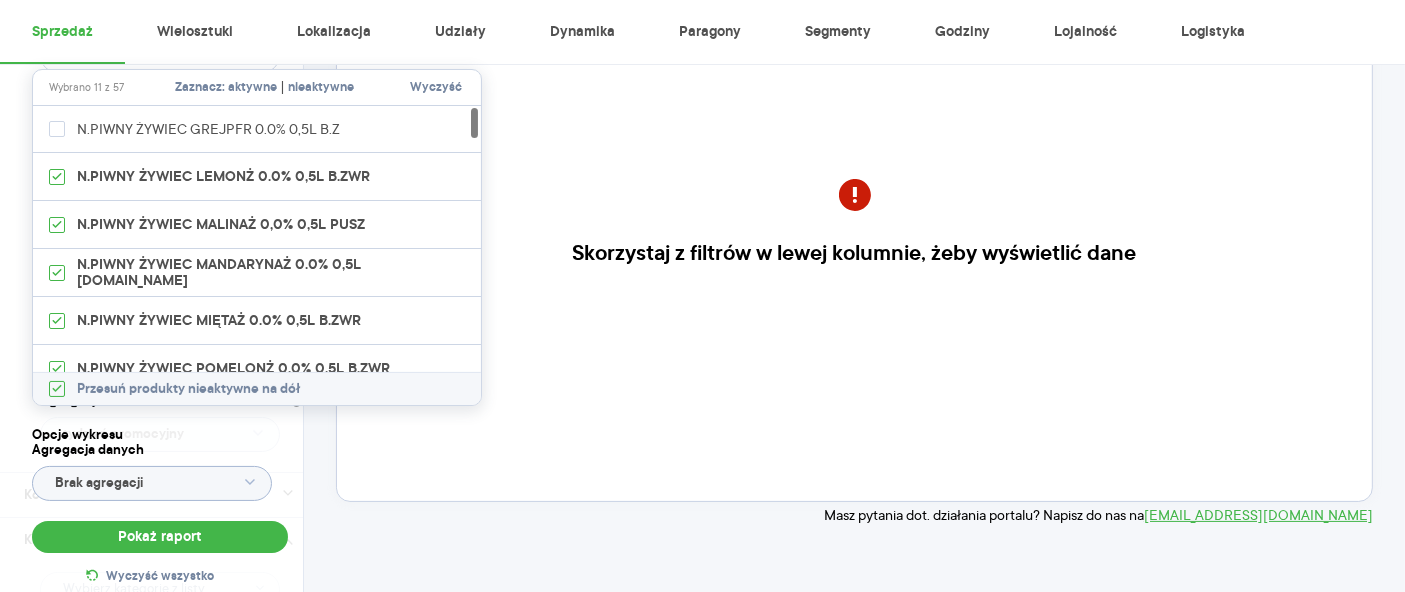 scroll, scrollTop: 0, scrollLeft: 0, axis: both 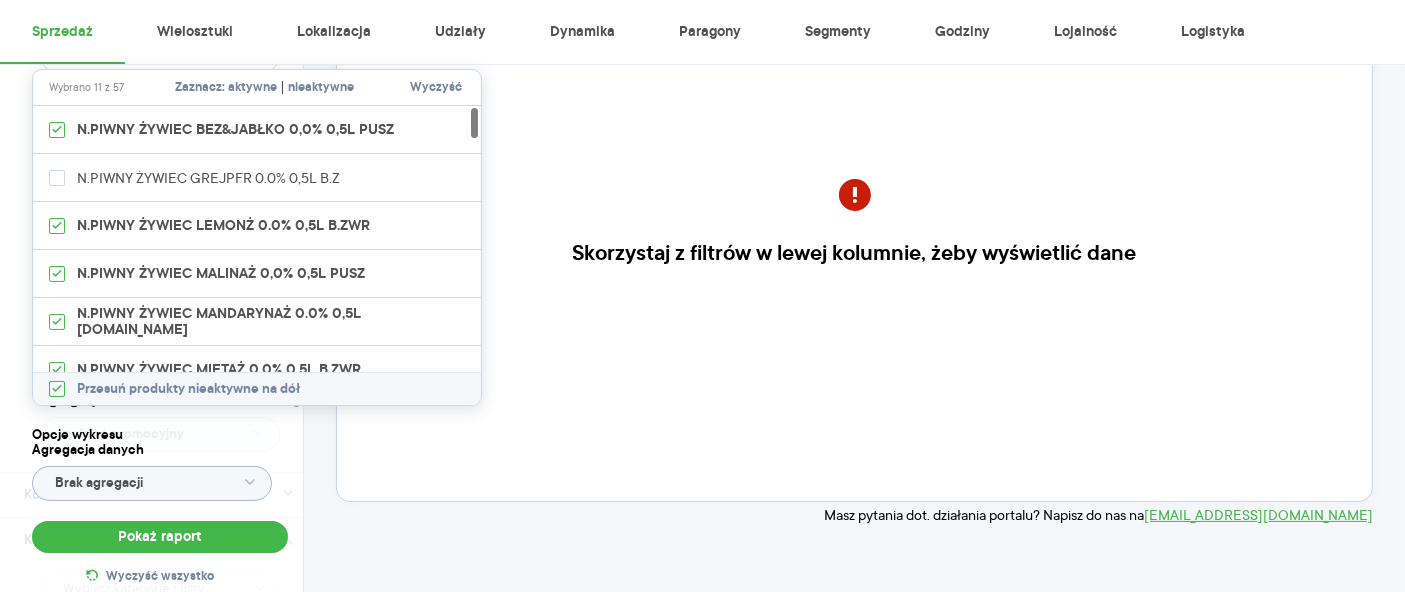 type on "Wybrano 11 z 57" 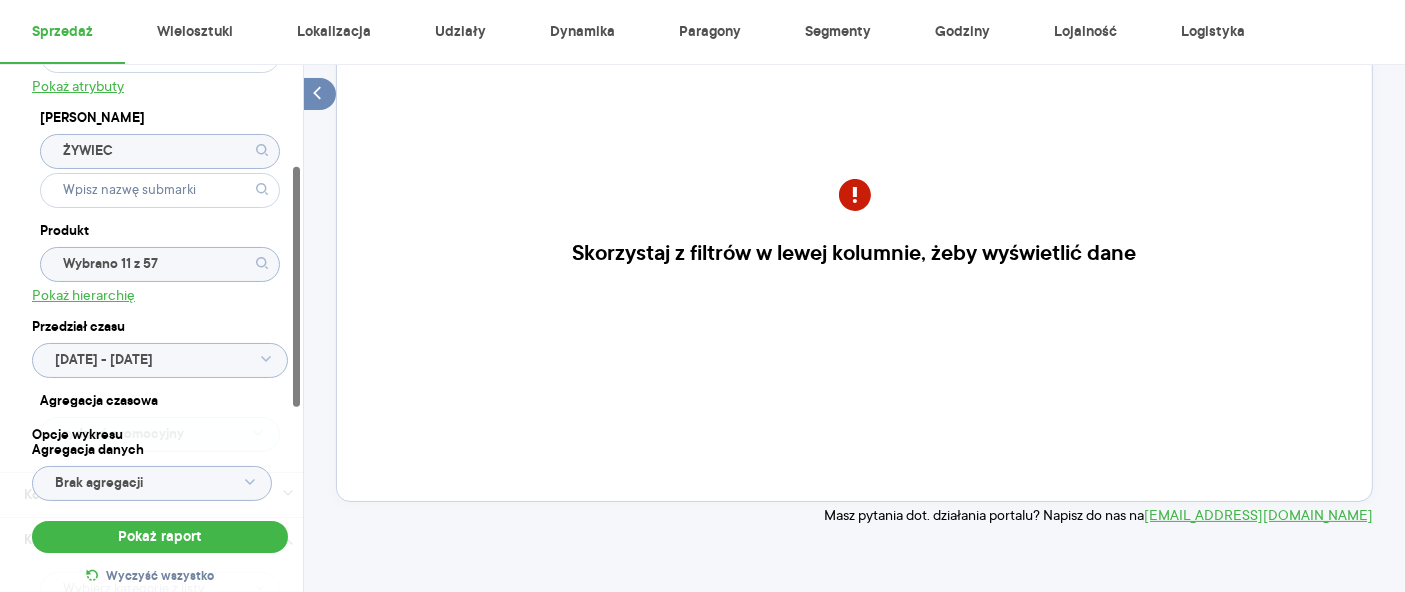 click on "Wybrano 11 z 57" 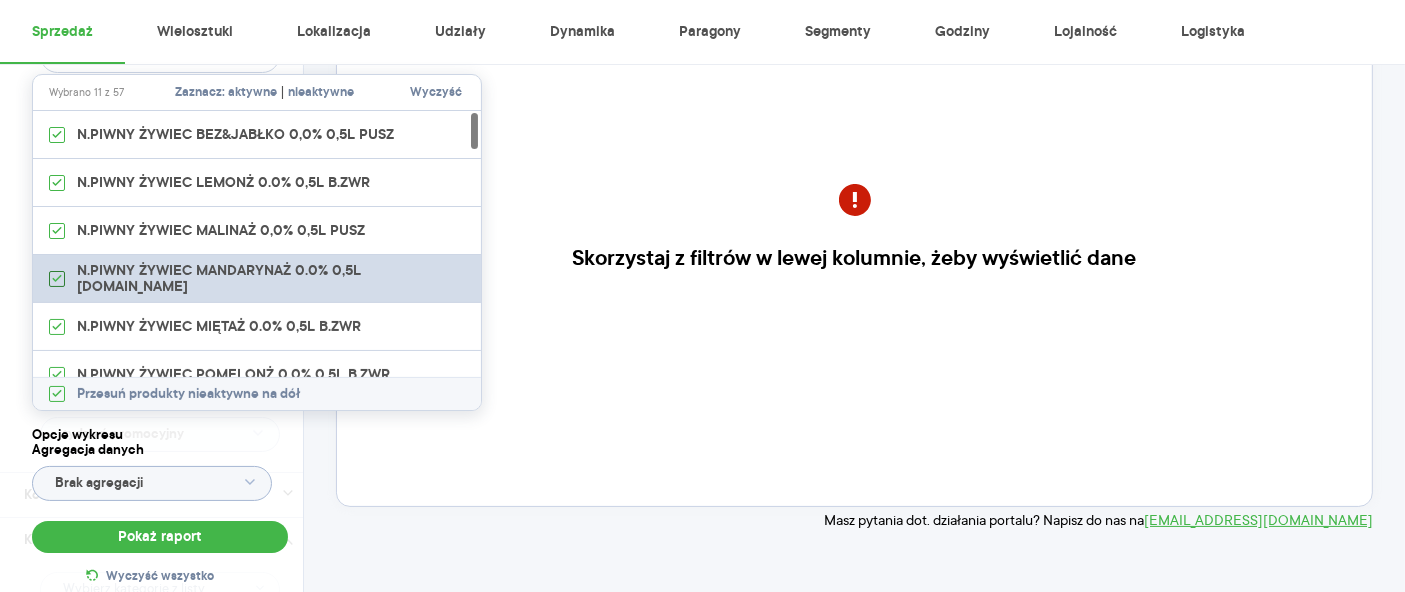 scroll, scrollTop: 0, scrollLeft: 0, axis: both 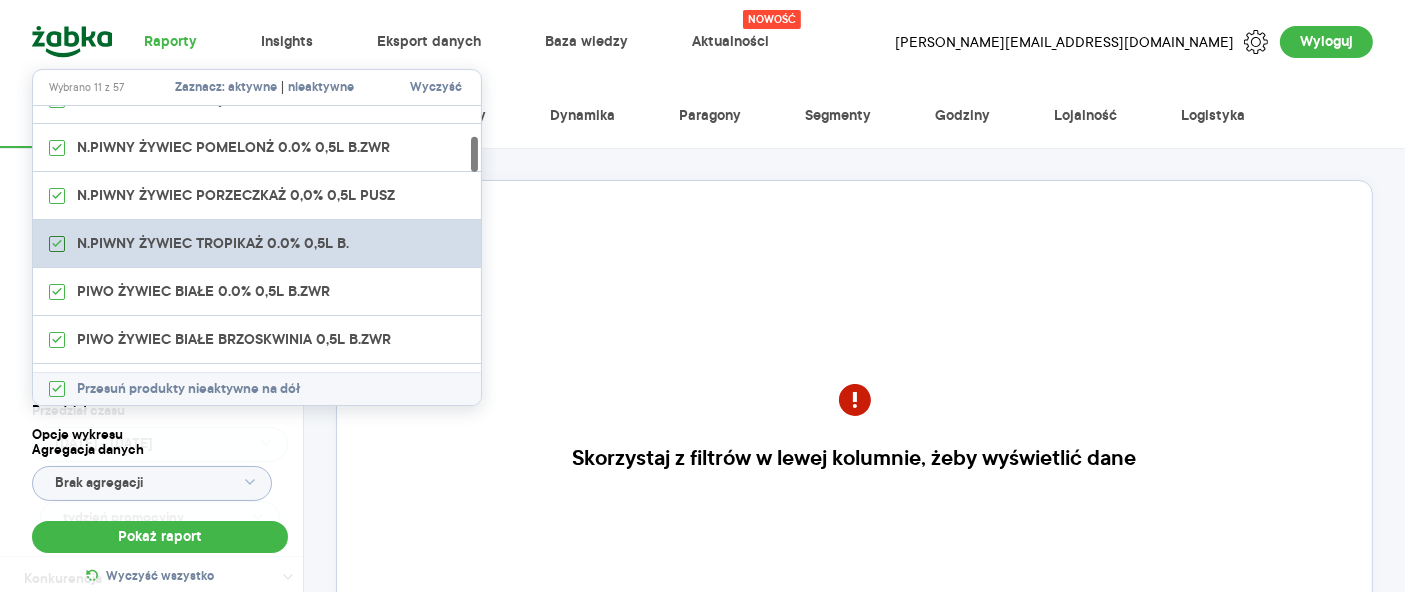 click 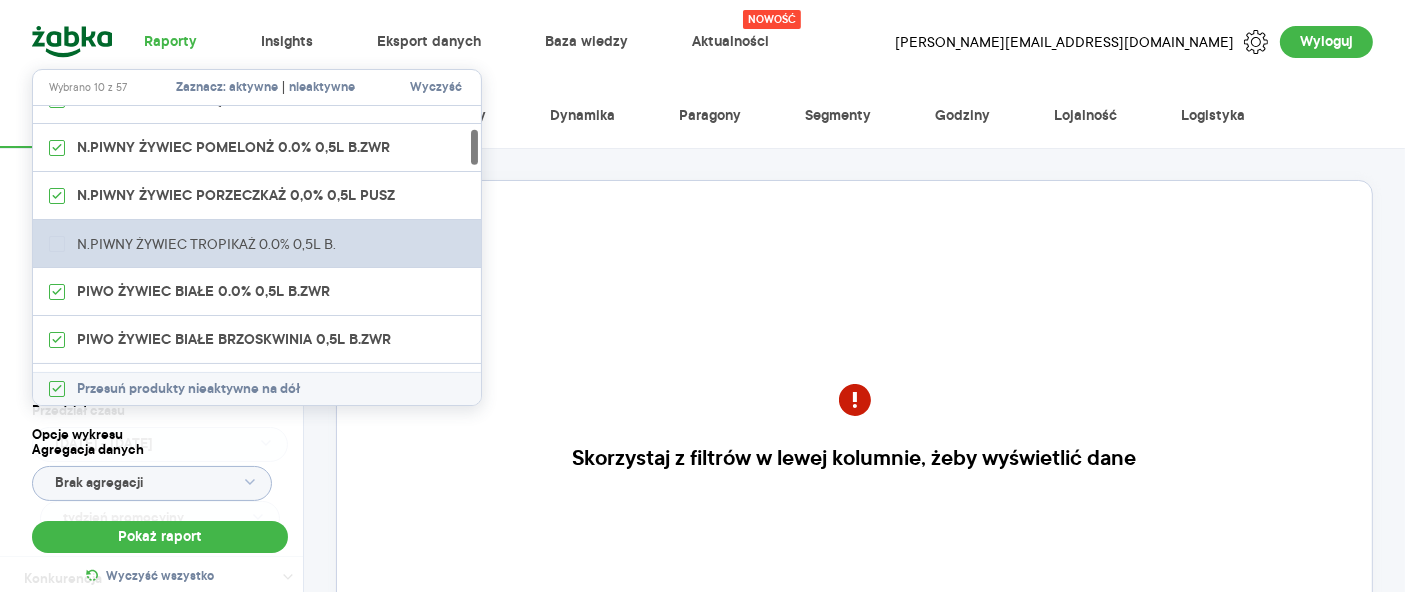 scroll, scrollTop: 0, scrollLeft: 0, axis: both 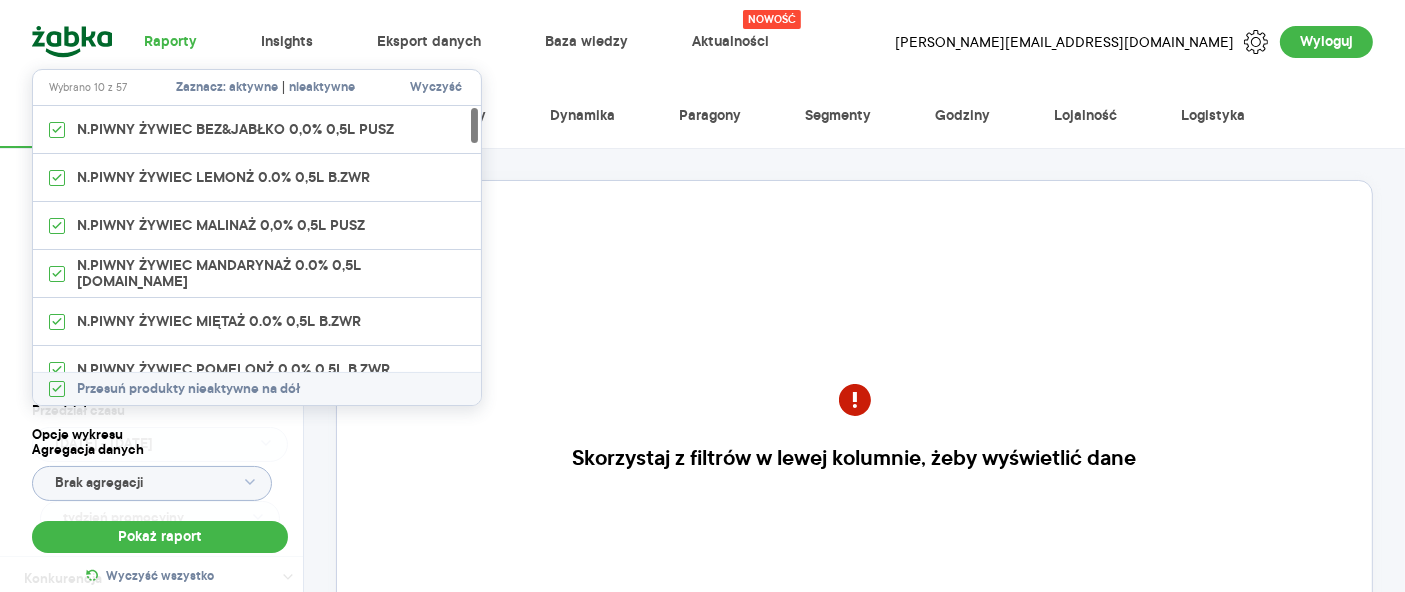 click on "Skorzystaj z filtrów w lewej kolumnie, żeby wyświetlić dane" at bounding box center (854, 443) 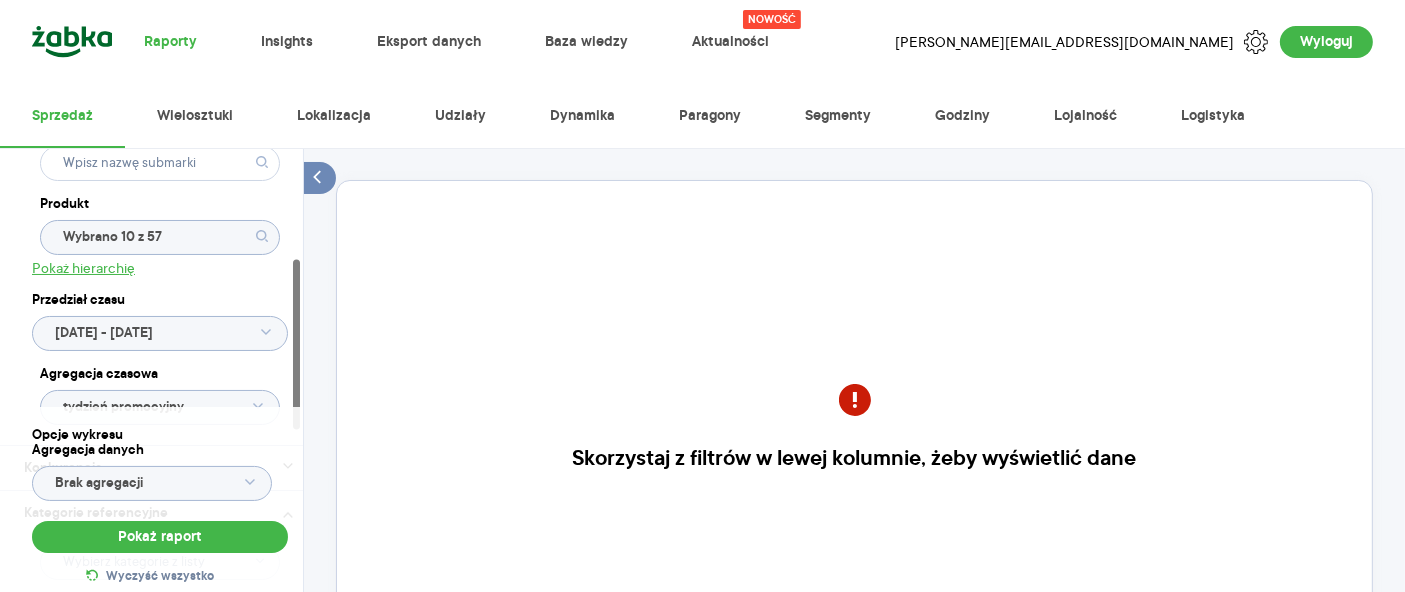 scroll, scrollTop: 222, scrollLeft: 0, axis: vertical 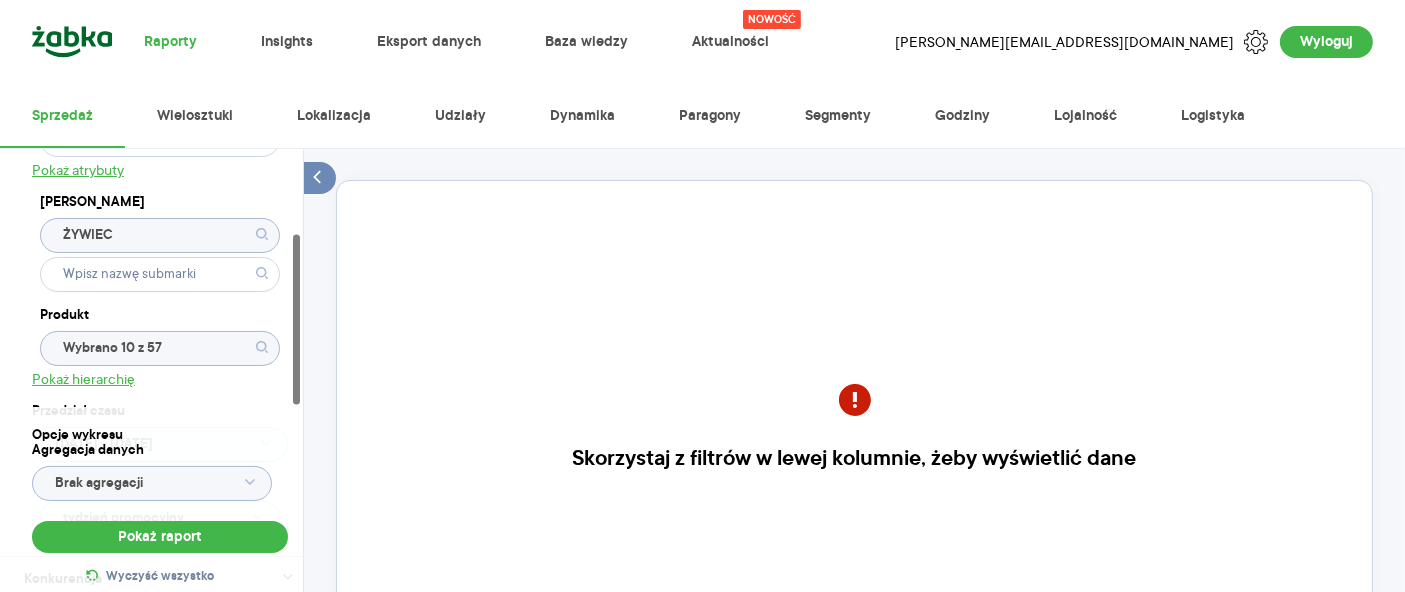 click on "Wybrano 10 z 57" 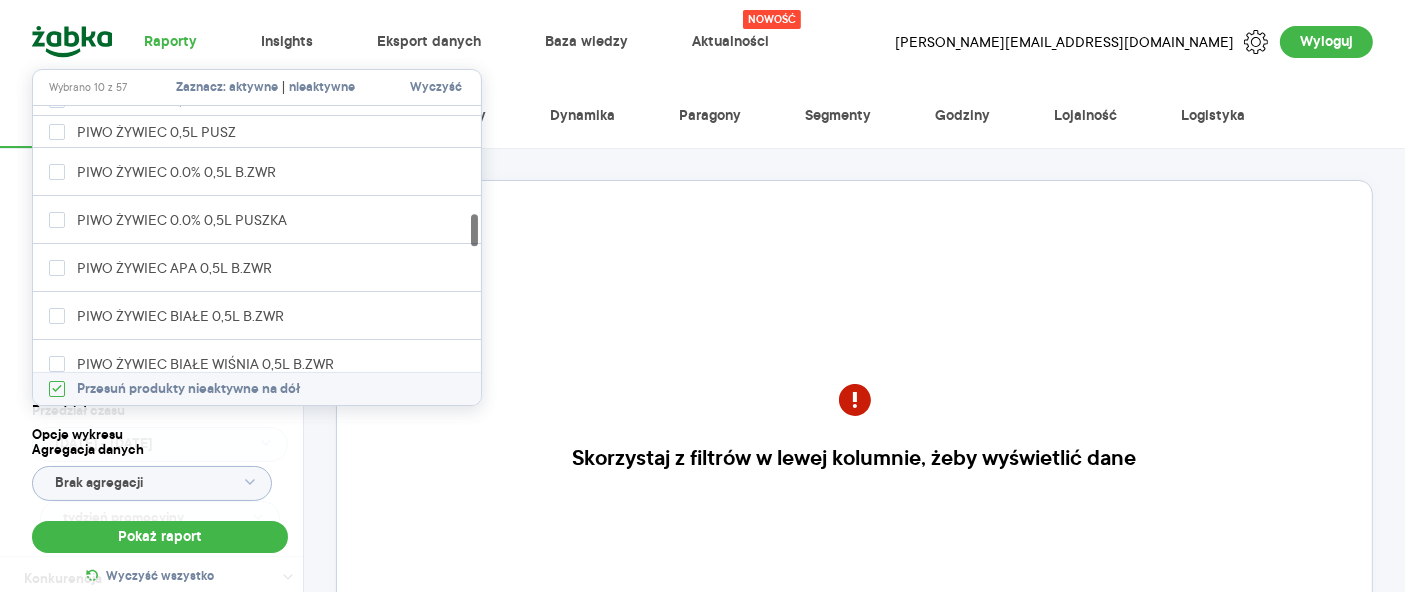scroll, scrollTop: 888, scrollLeft: 0, axis: vertical 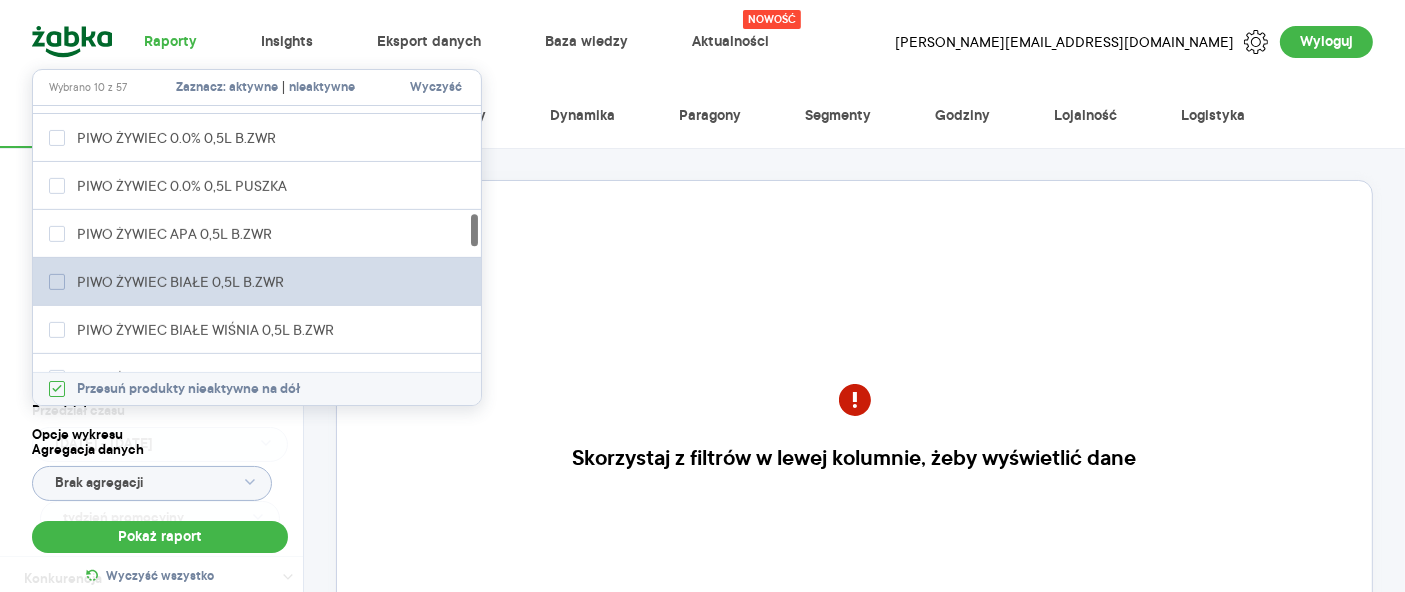click 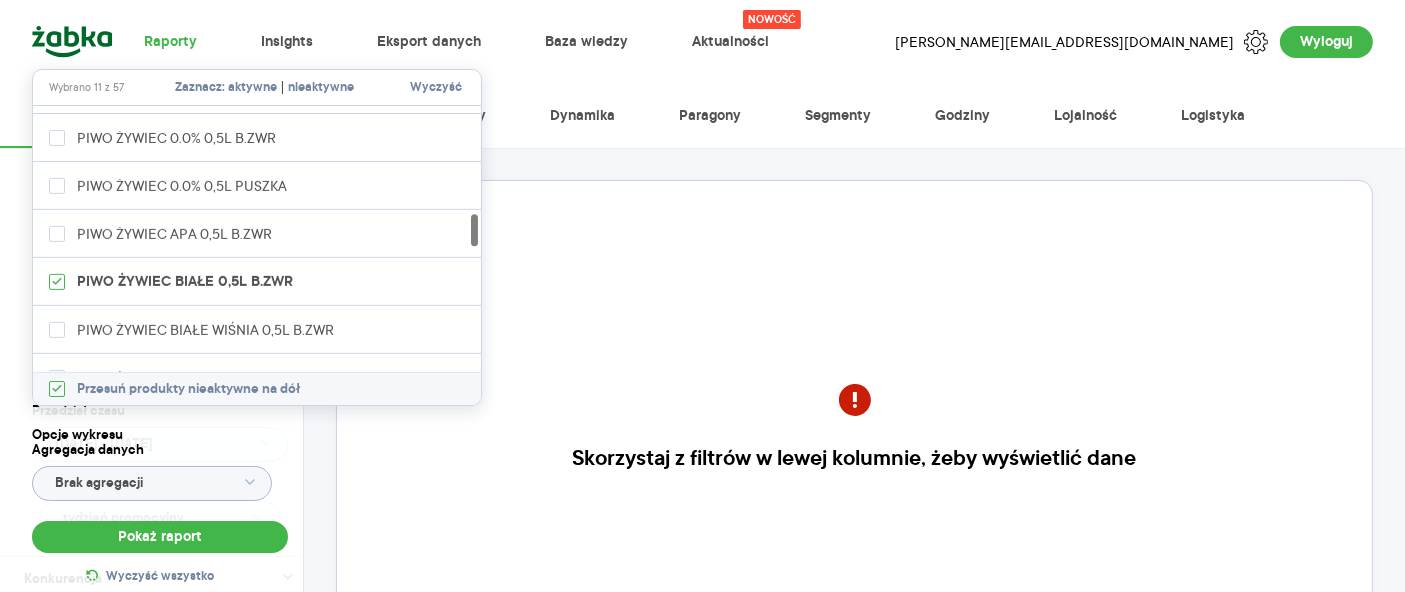 click on "Skorzystaj z filtrów w lewej kolumnie, żeby wyświetlić dane" at bounding box center [854, 443] 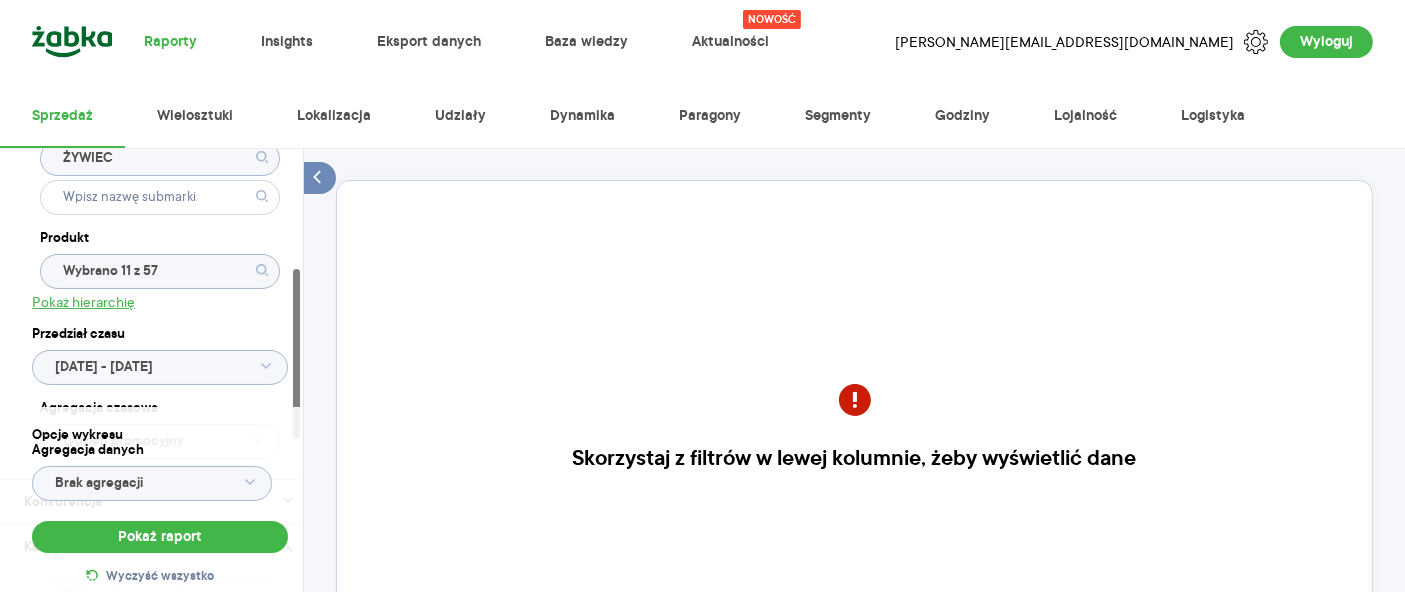 scroll, scrollTop: 333, scrollLeft: 0, axis: vertical 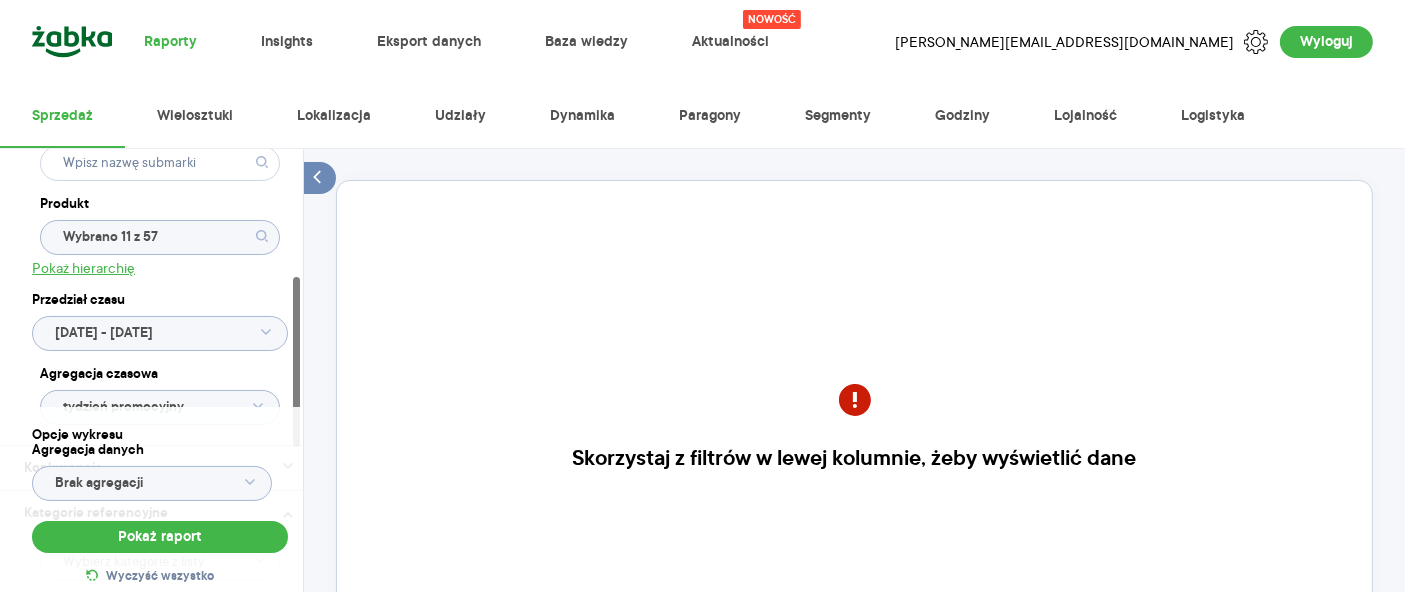 click on "Raporty Insights Eksport danych Baza wiedzy Nowość Aktualności [PERSON_NAME][EMAIL_ADDRESS][DOMAIN_NAME] Wyloguj Sprzedaż Wielosztuki Lokalizacja Udziały Dynamika Paragony Segmenty Godziny Lojalność Logistyka Kategoria * Piwo Atrybuty Pokaż atrybuty [PERSON_NAME] Produkt Wybrano 11 z 57 Pokaż hierarchię Przedział czasu [DATE] - [DATE] Agregacja czasowa tydzień promocyjny Konkurencja Dostawca Marka Produkt Kategorie referencyjne Region Rodzaje sklepów Rodzaje transakcji Wszystkie Like For Like Uwzględnij LFL Opcje wykresu Agregacja danych Brak agregacji Pokaż raport Wyczyść wszystko Skorzystaj z filtrów w lewej kolumnie, żeby wyświetlić dane Masz pytania dot. działania portalu? Napisz do nas na  [EMAIL_ADDRESS][DOMAIN_NAME]
More than one instance of Sumo is attempting to start on this page. Please check that you are only loading Sumo once per page. BDOW!" at bounding box center [702, 296] 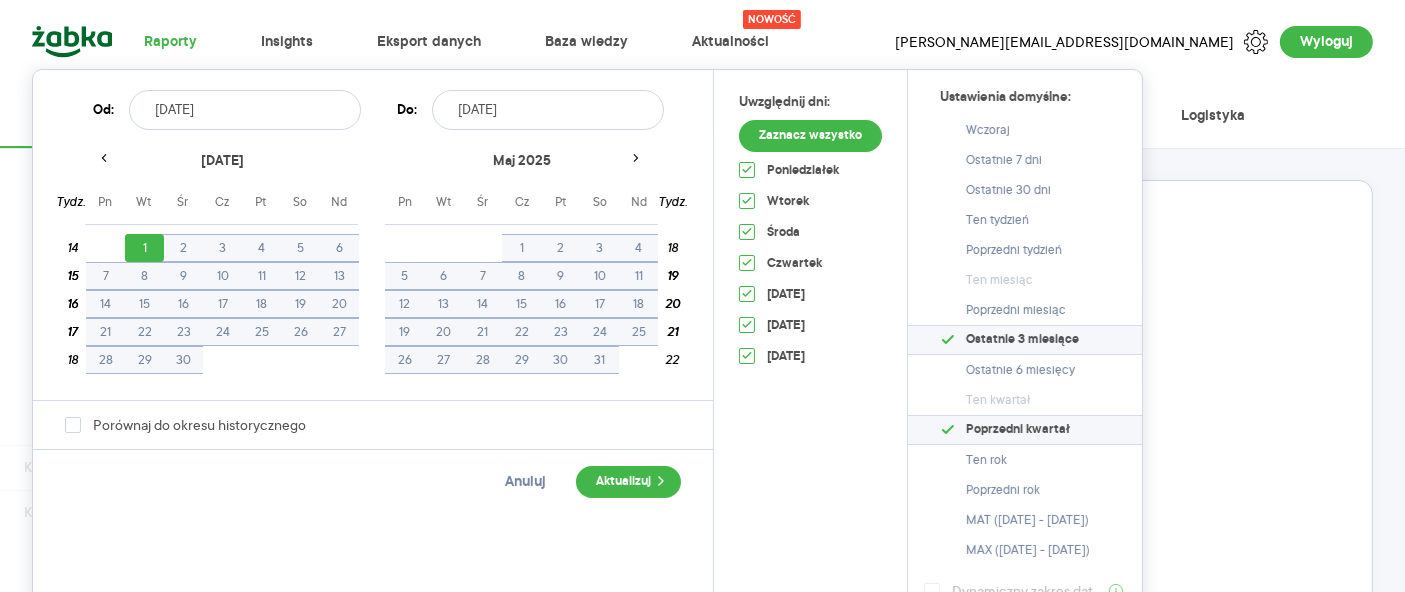 click on "Ostatnie 3 miesiące" at bounding box center [1022, 340] 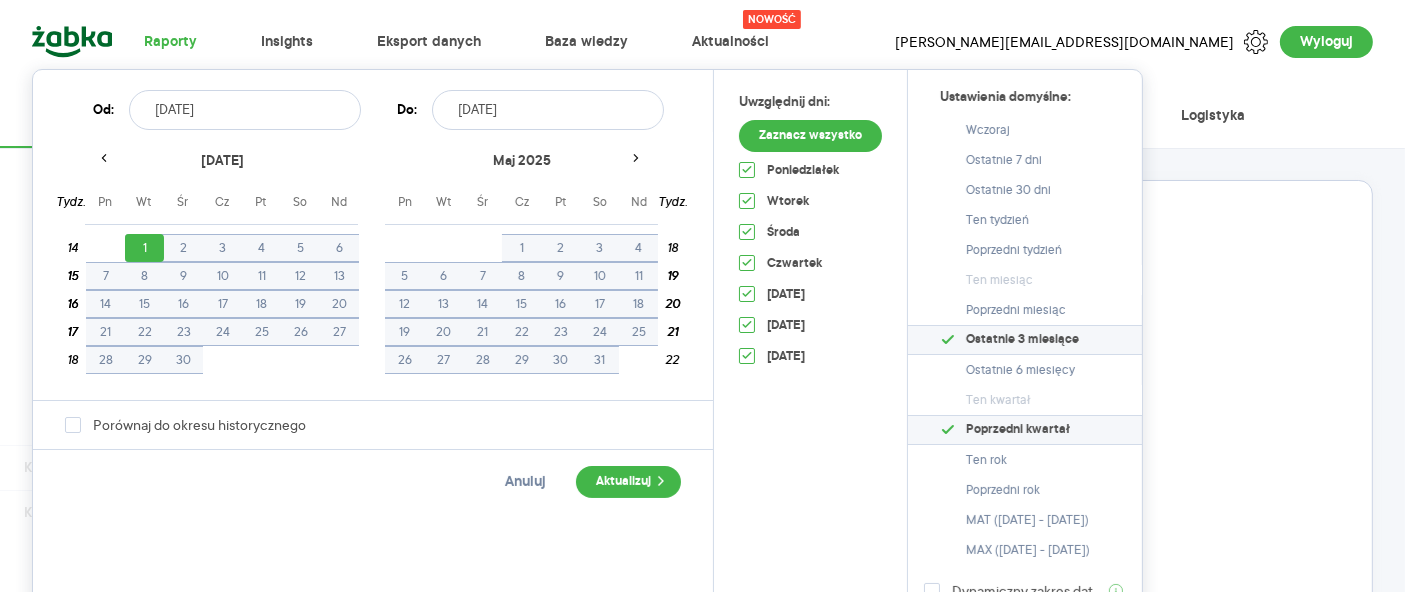 click on "Poprzedni kwartał" at bounding box center [1025, 430] 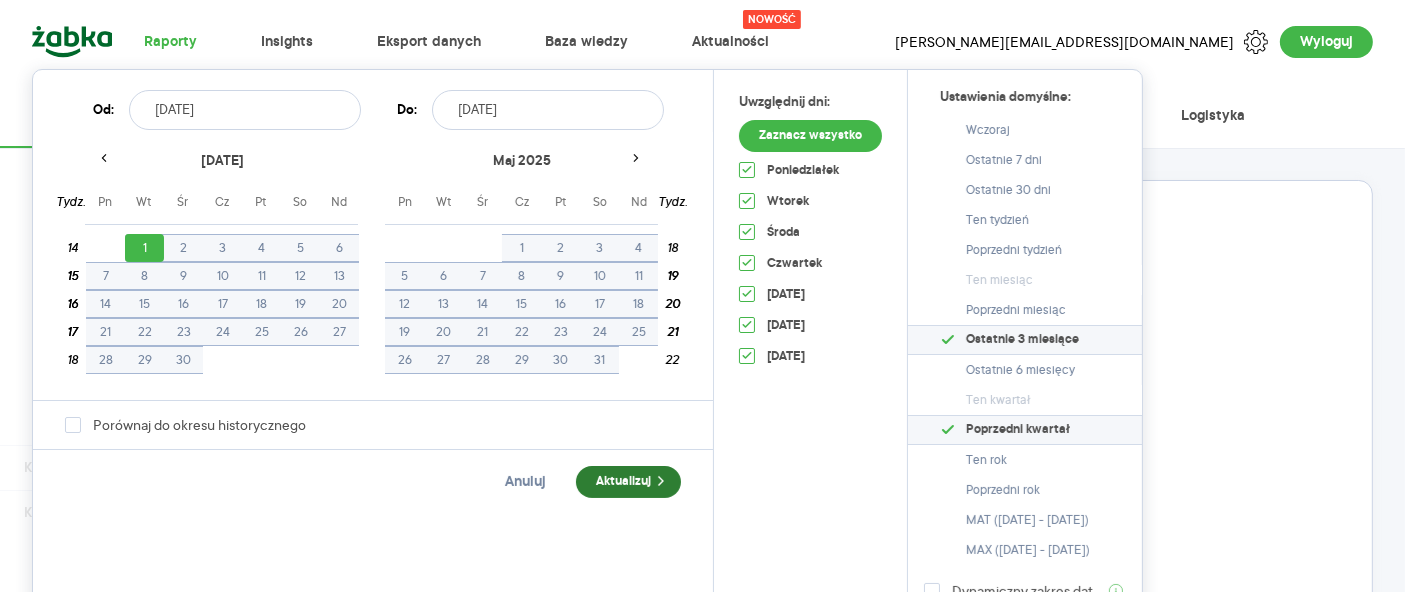 click on "Aktualizuj" at bounding box center (628, 482) 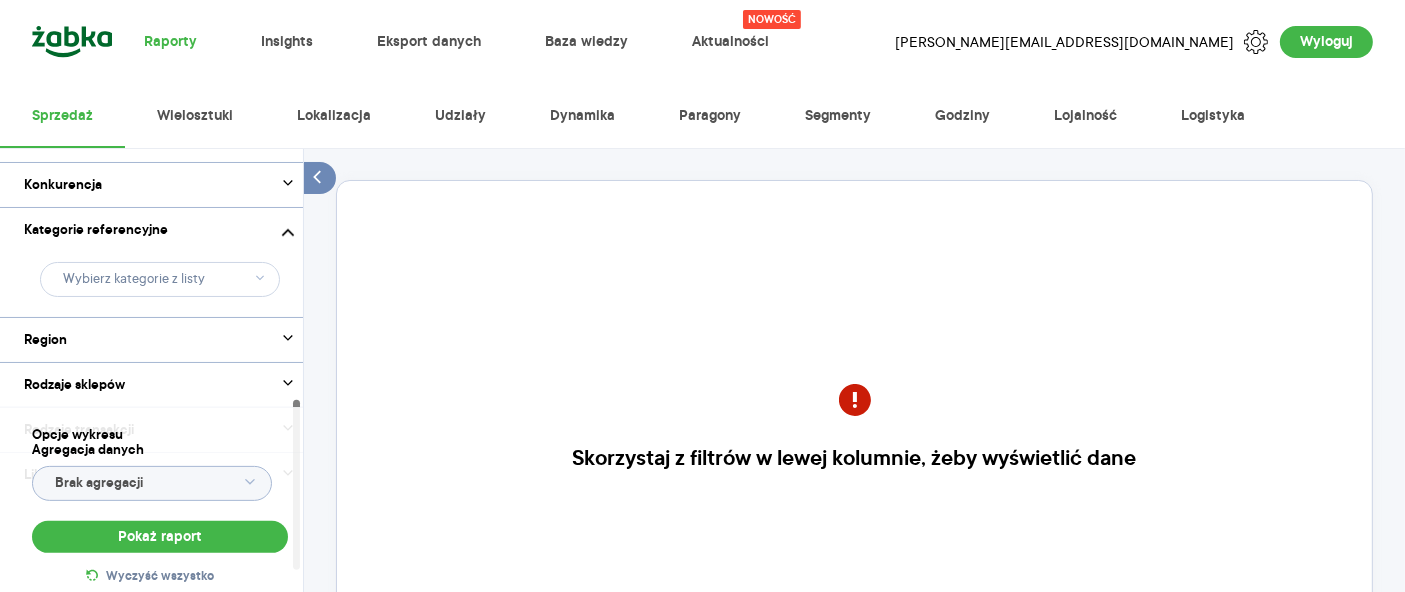 scroll, scrollTop: 666, scrollLeft: 0, axis: vertical 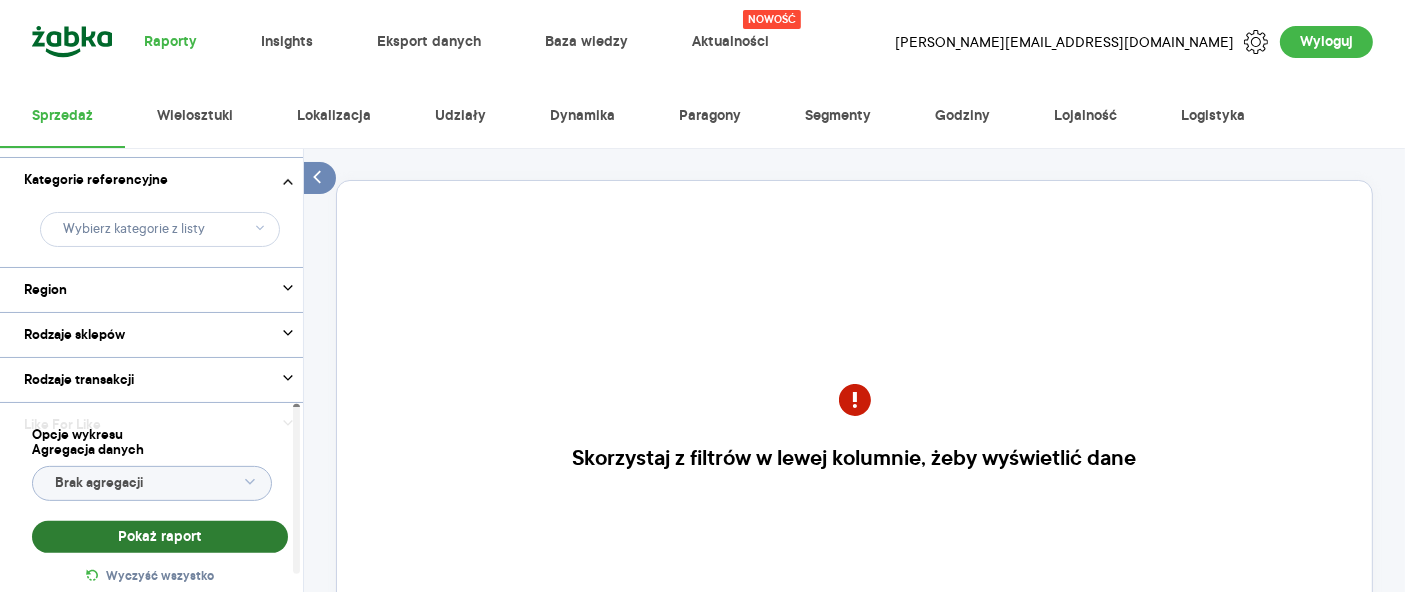 click on "Pokaż raport" at bounding box center [160, 537] 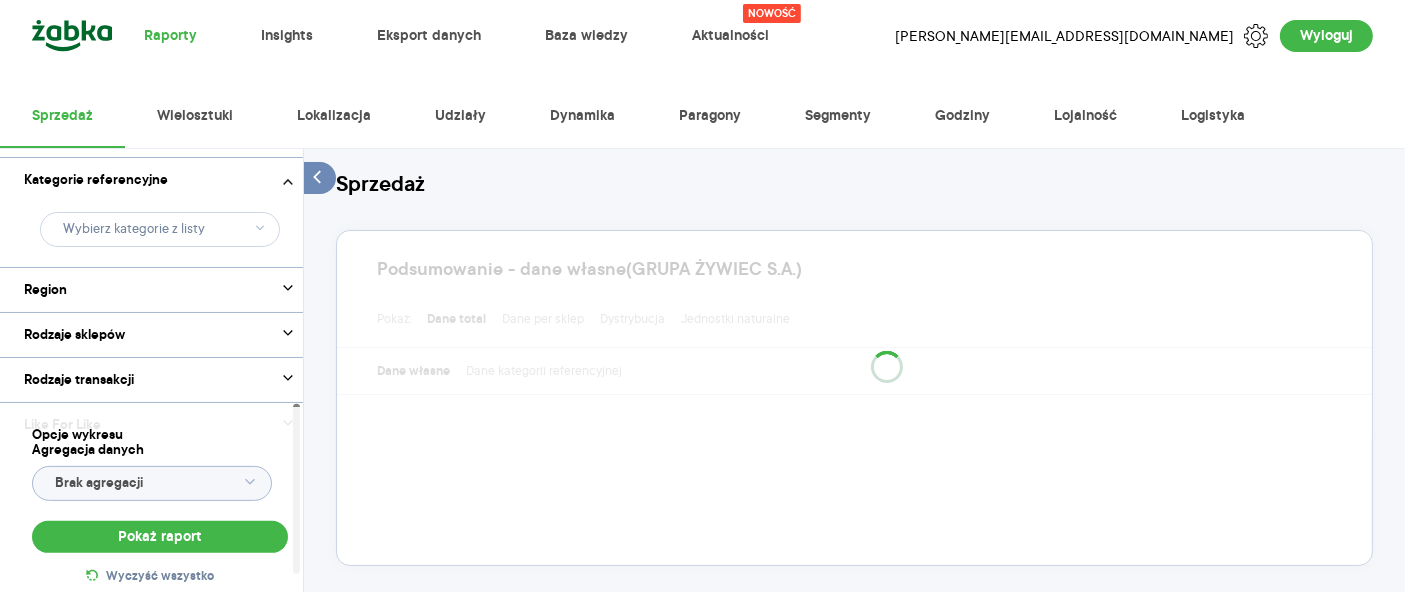 scroll, scrollTop: 328, scrollLeft: 0, axis: vertical 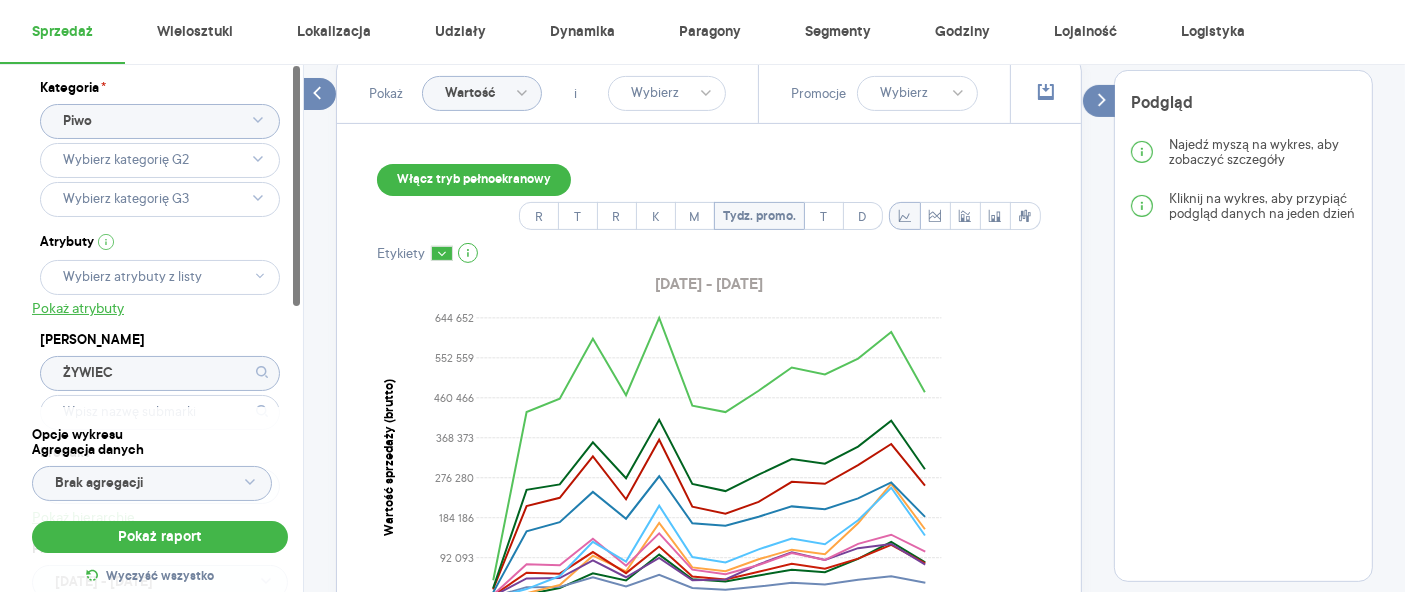 click on "Wartość" 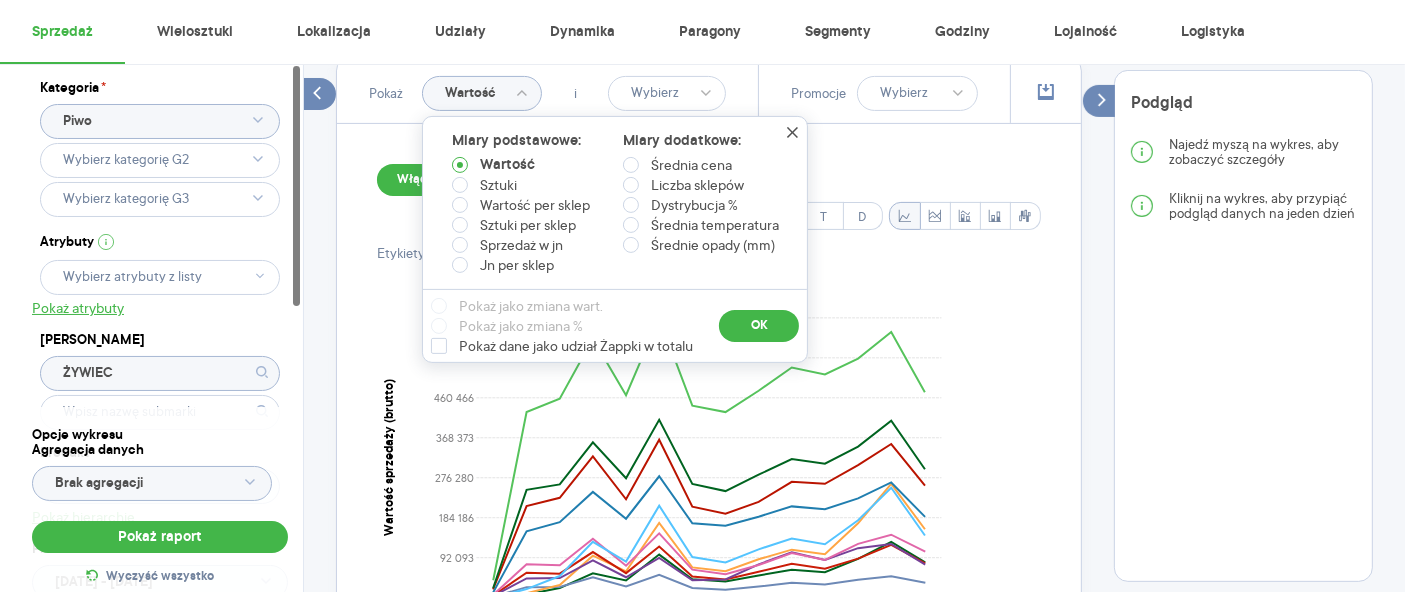 click on "Wartość" 